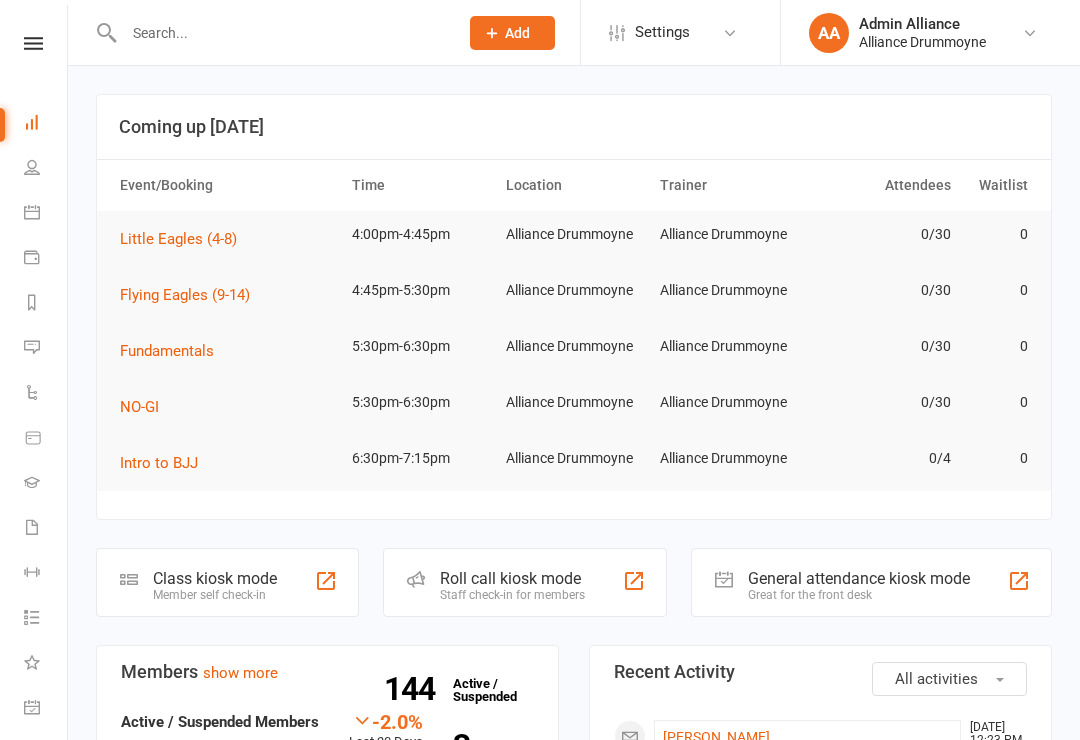 scroll, scrollTop: 0, scrollLeft: 0, axis: both 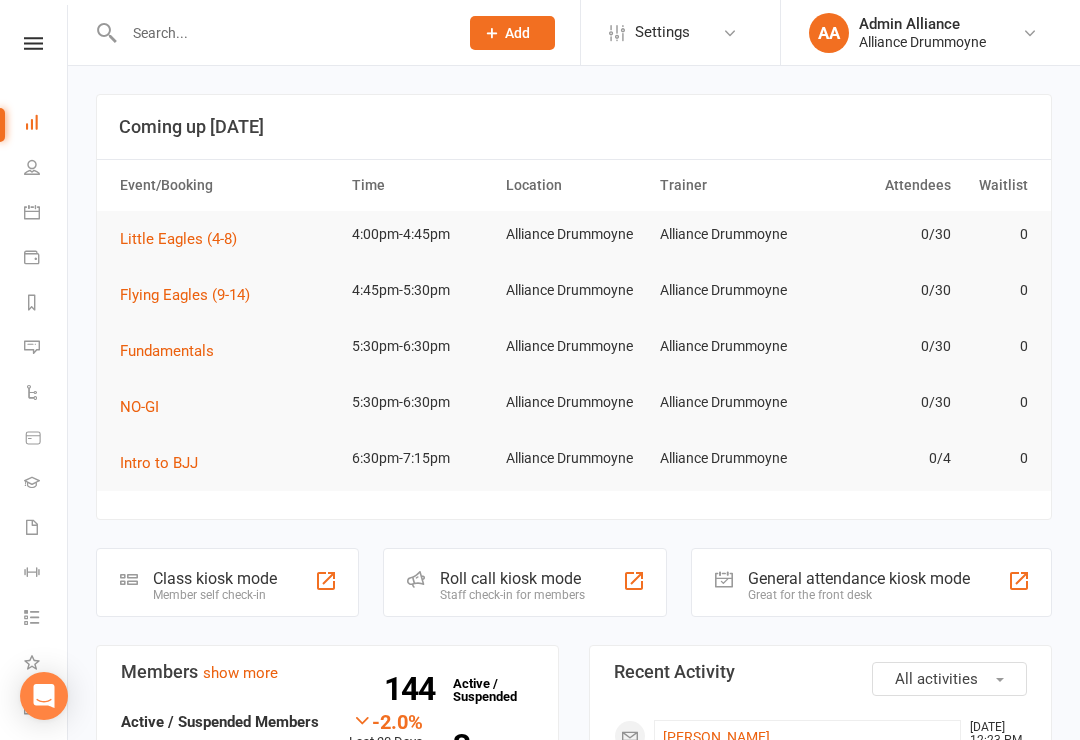 click on "Class kiosk mode" 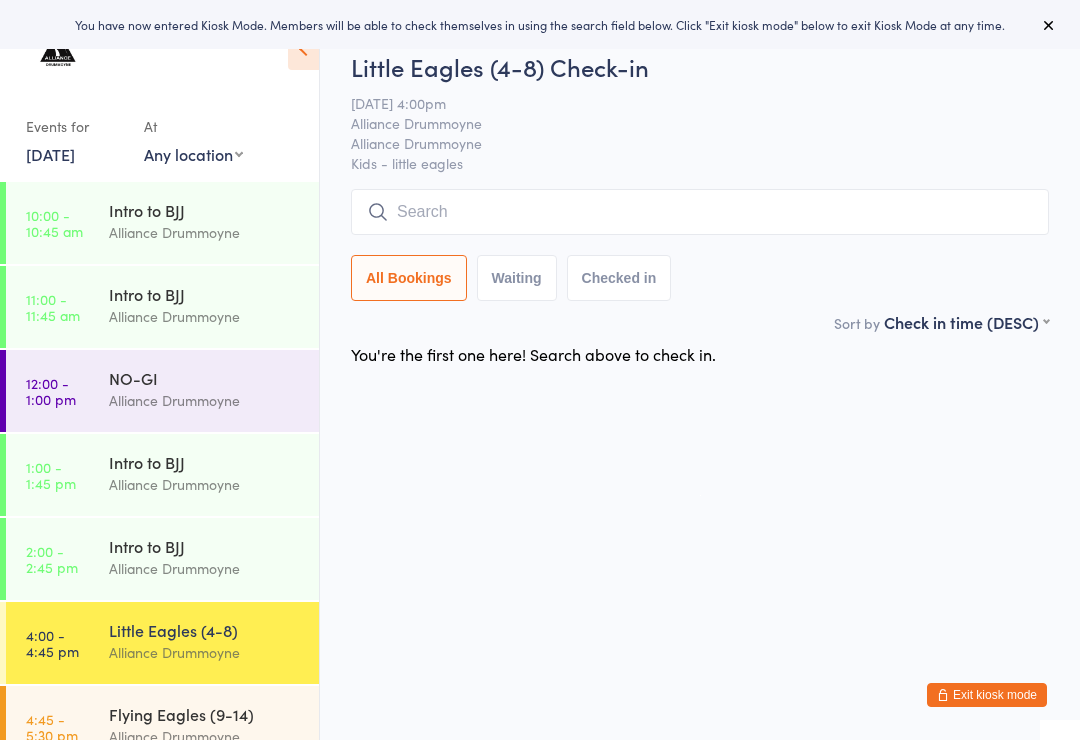 scroll, scrollTop: 0, scrollLeft: 0, axis: both 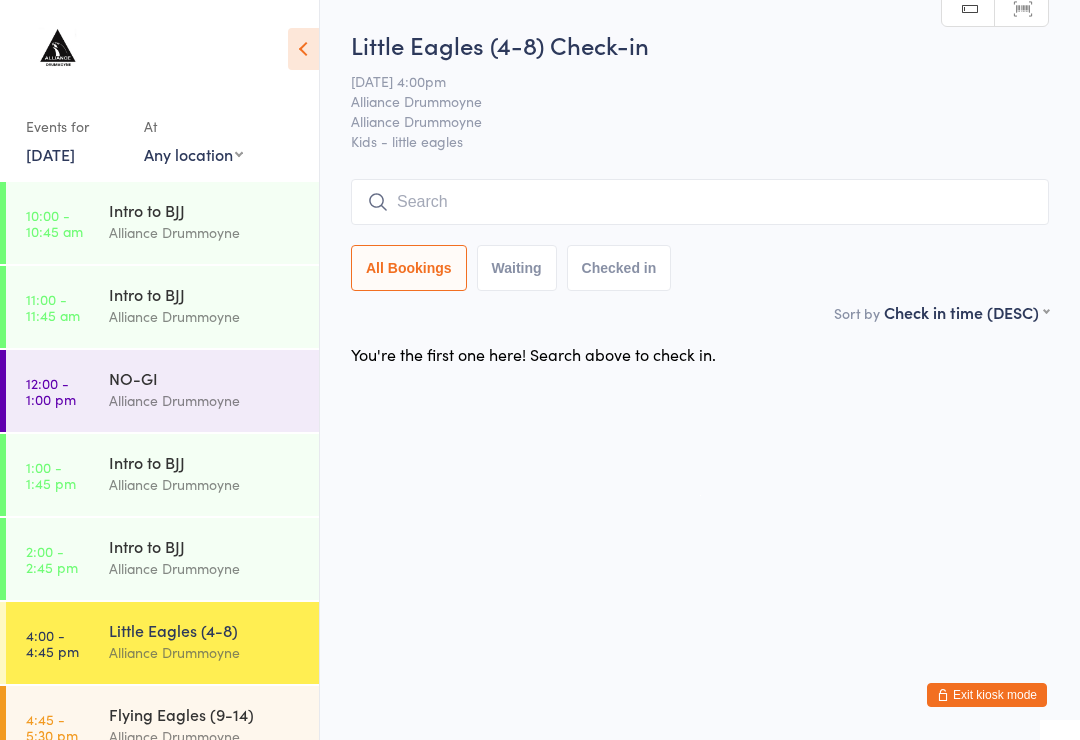 click on "Exit kiosk mode" at bounding box center [987, 695] 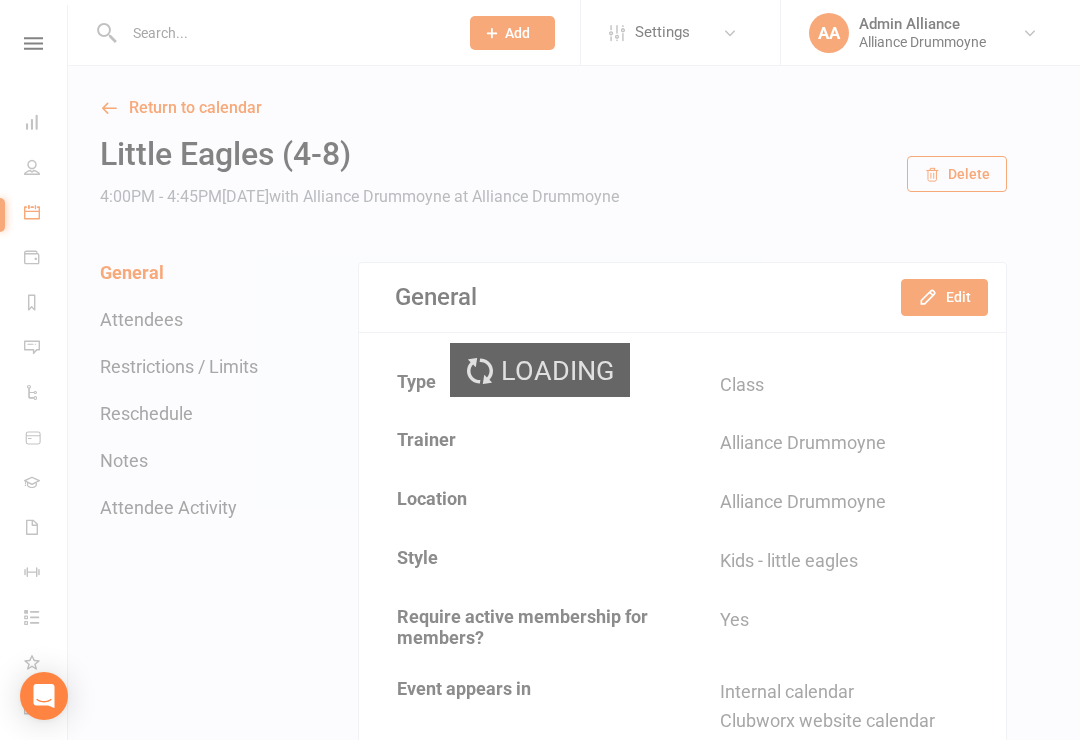 scroll, scrollTop: 0, scrollLeft: 0, axis: both 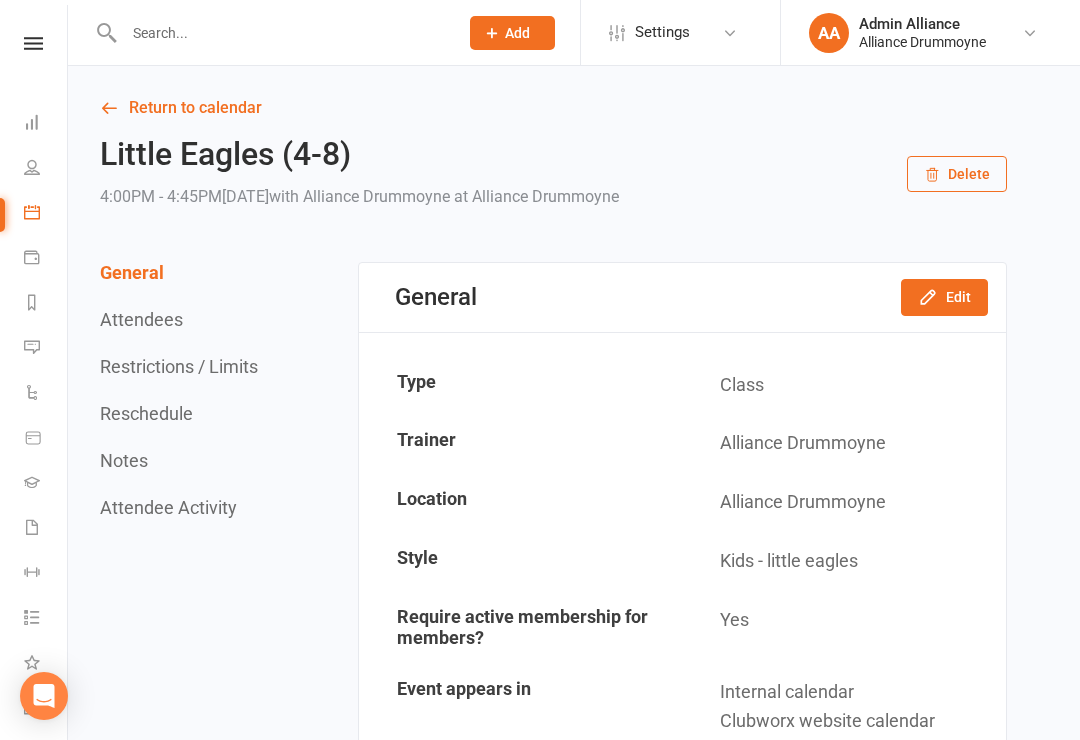 click at bounding box center (32, 122) 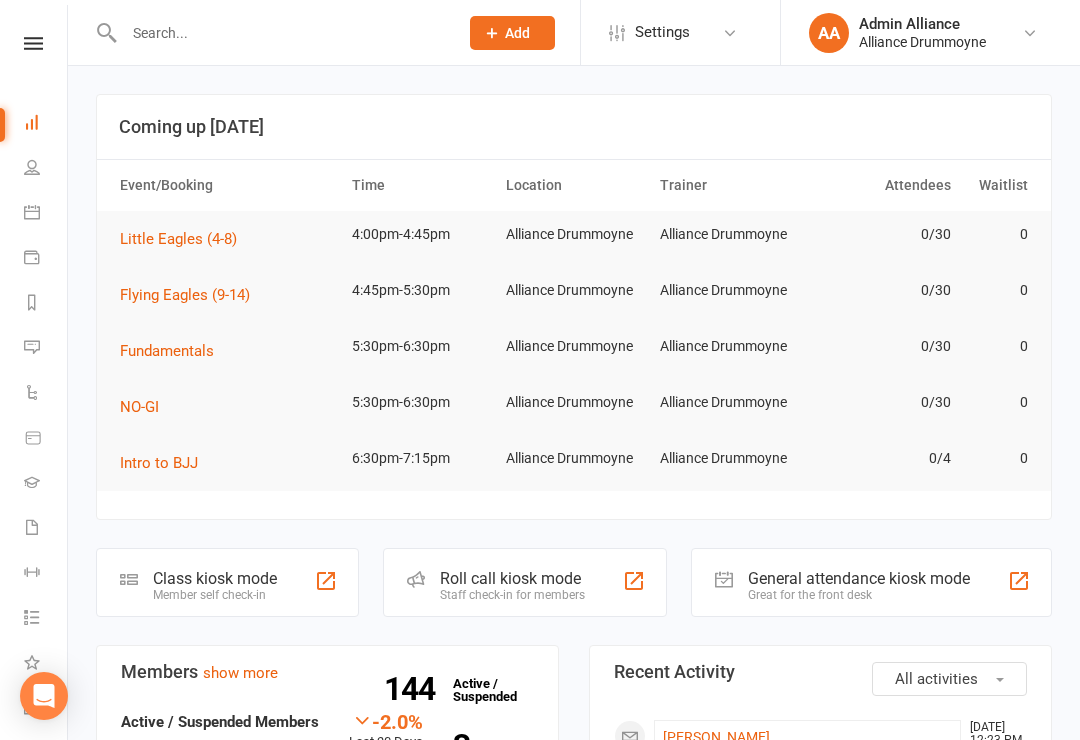 click at bounding box center (32, 167) 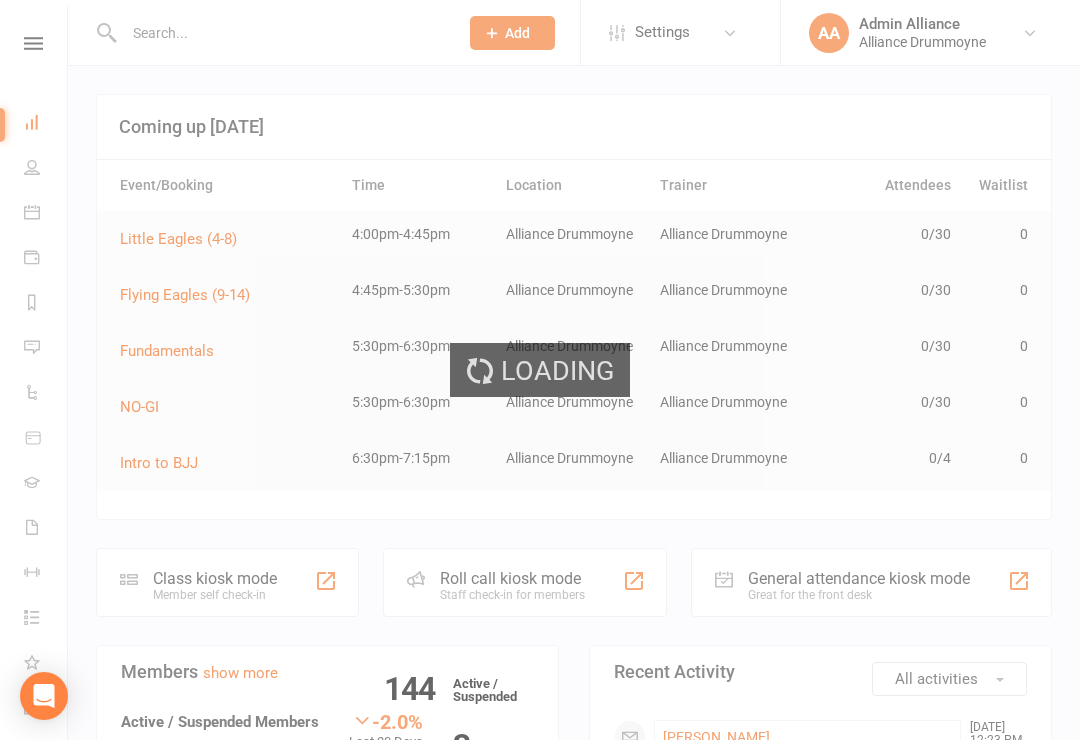 select on "100" 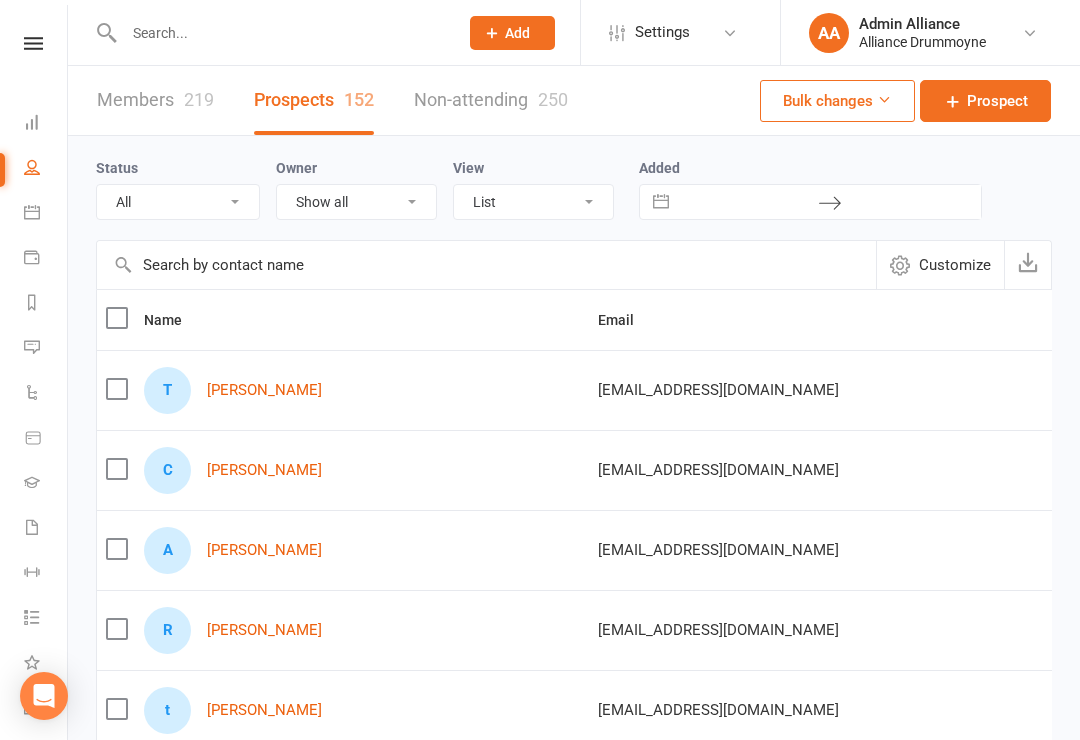 click at bounding box center (486, 265) 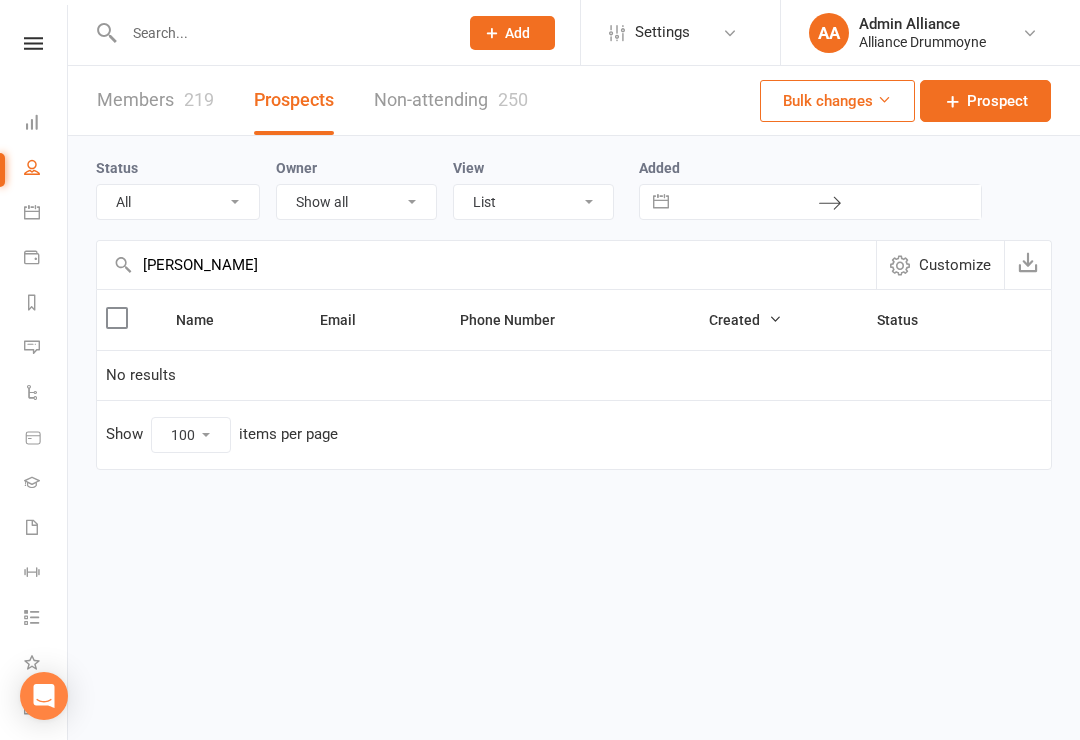 type on "Lucas" 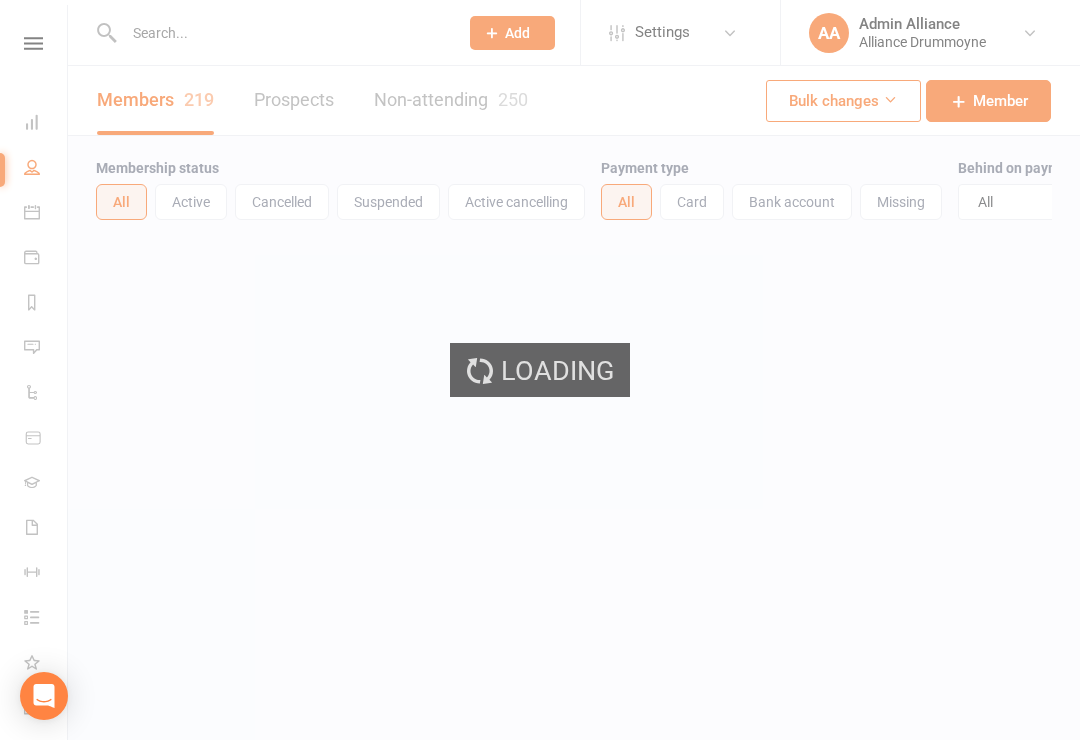select on "100" 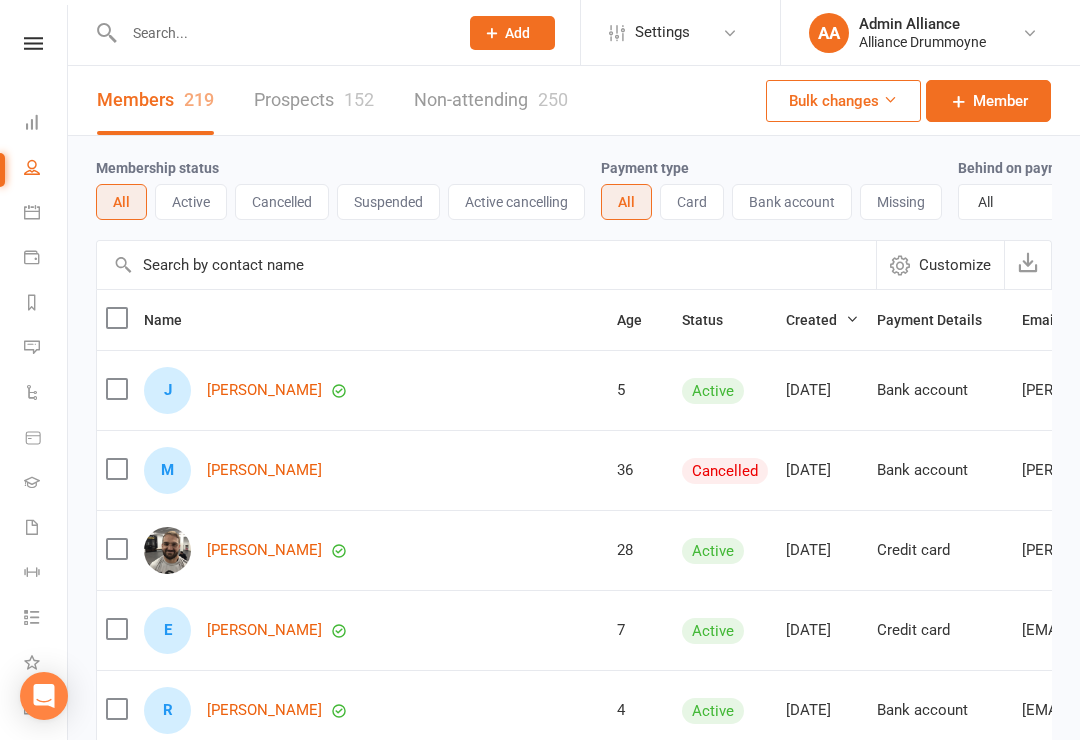 click at bounding box center [486, 265] 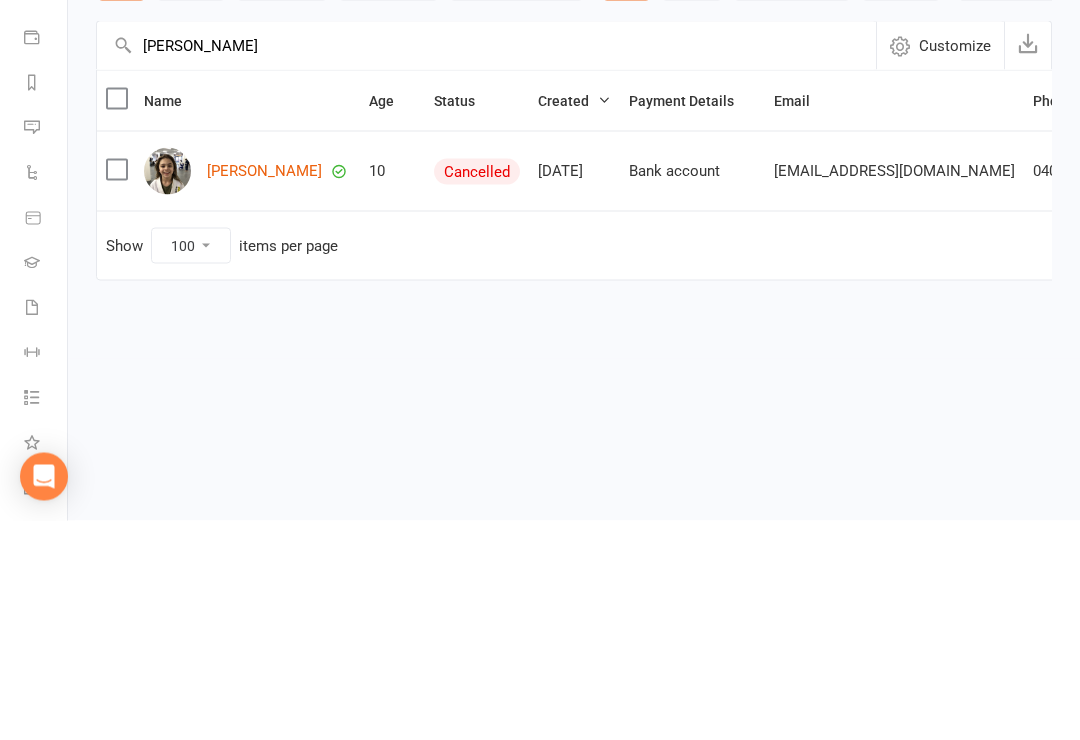 type on "Lucas" 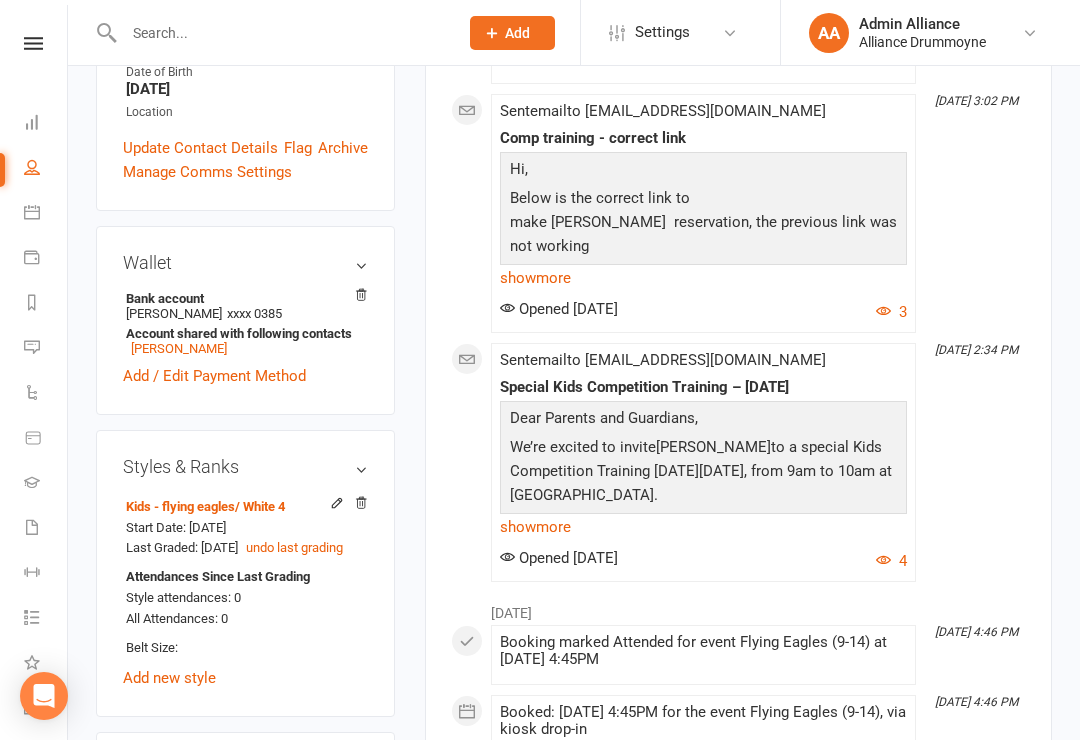 scroll, scrollTop: 551, scrollLeft: 0, axis: vertical 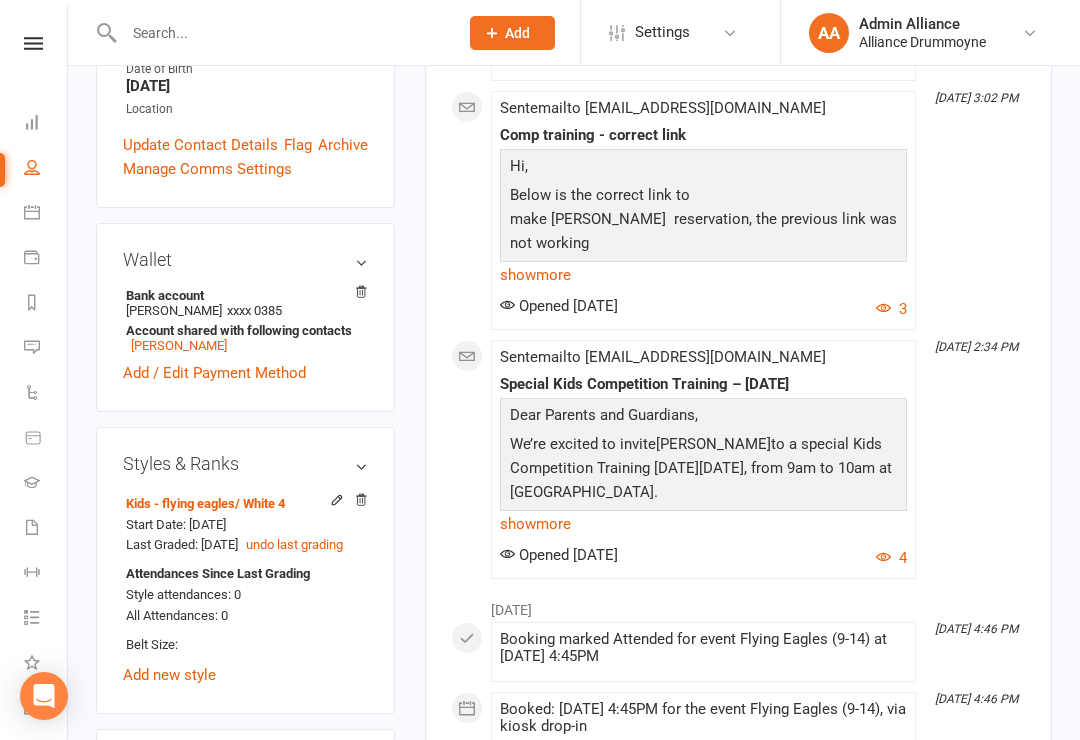 click on "Add / Edit Payment Method" at bounding box center [214, 373] 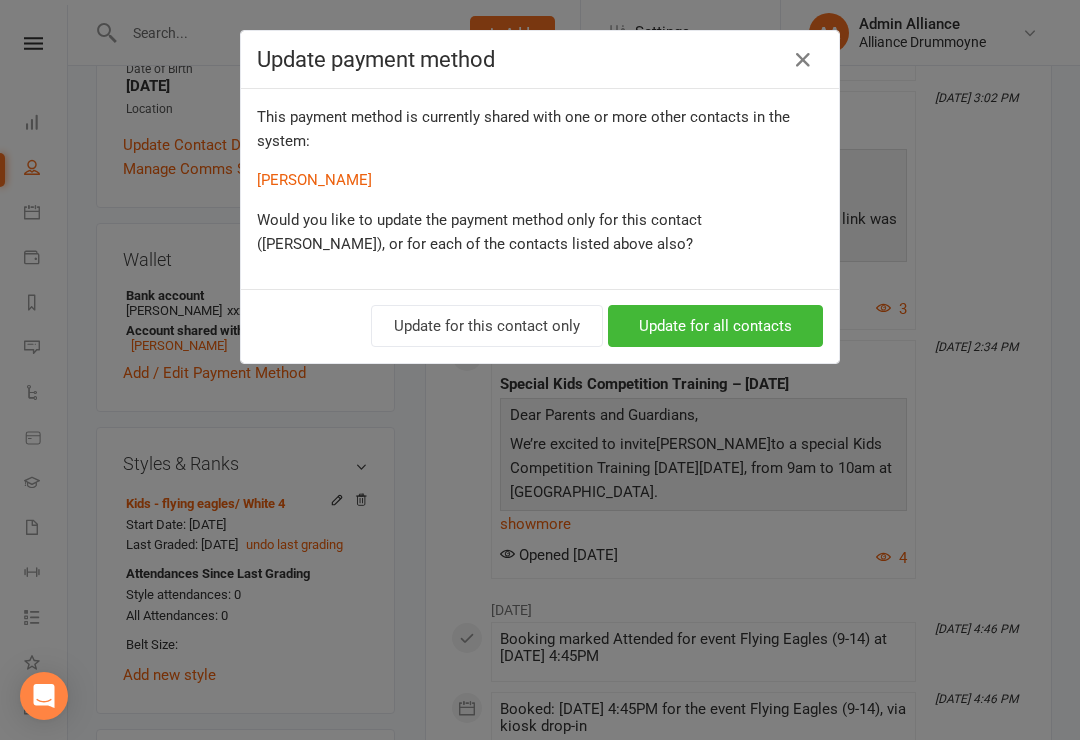 click on "Update for all contacts" at bounding box center [715, 326] 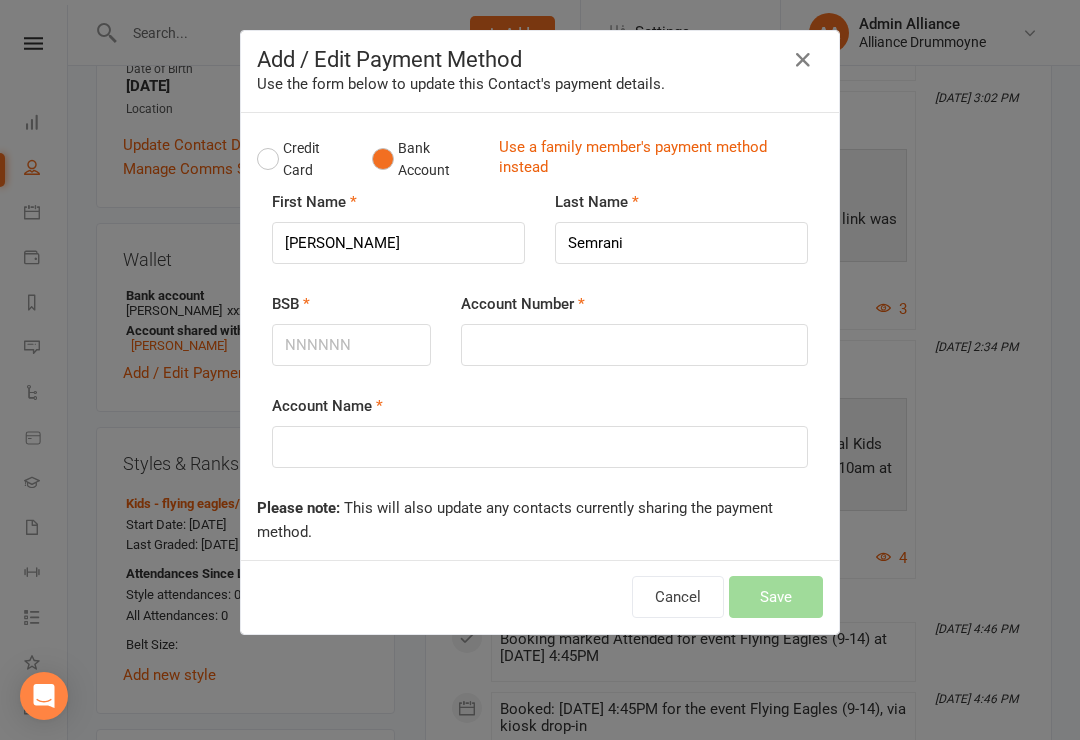 click on "Credit Card" at bounding box center [304, 159] 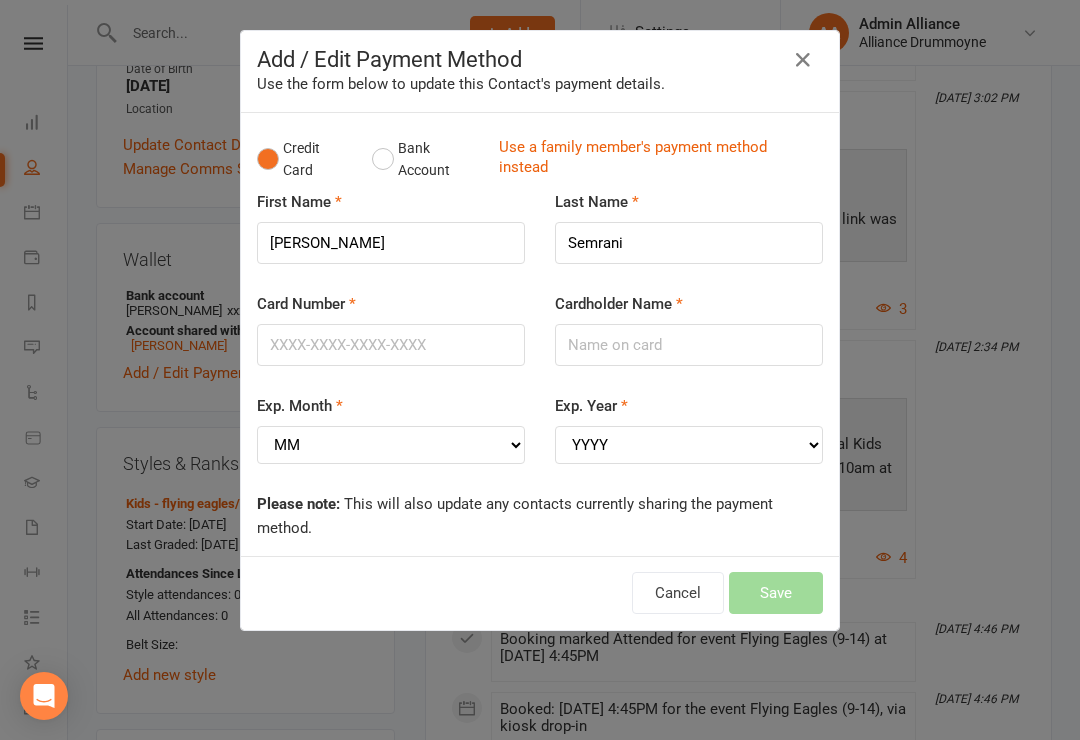 click on "Bank Account" at bounding box center [427, 159] 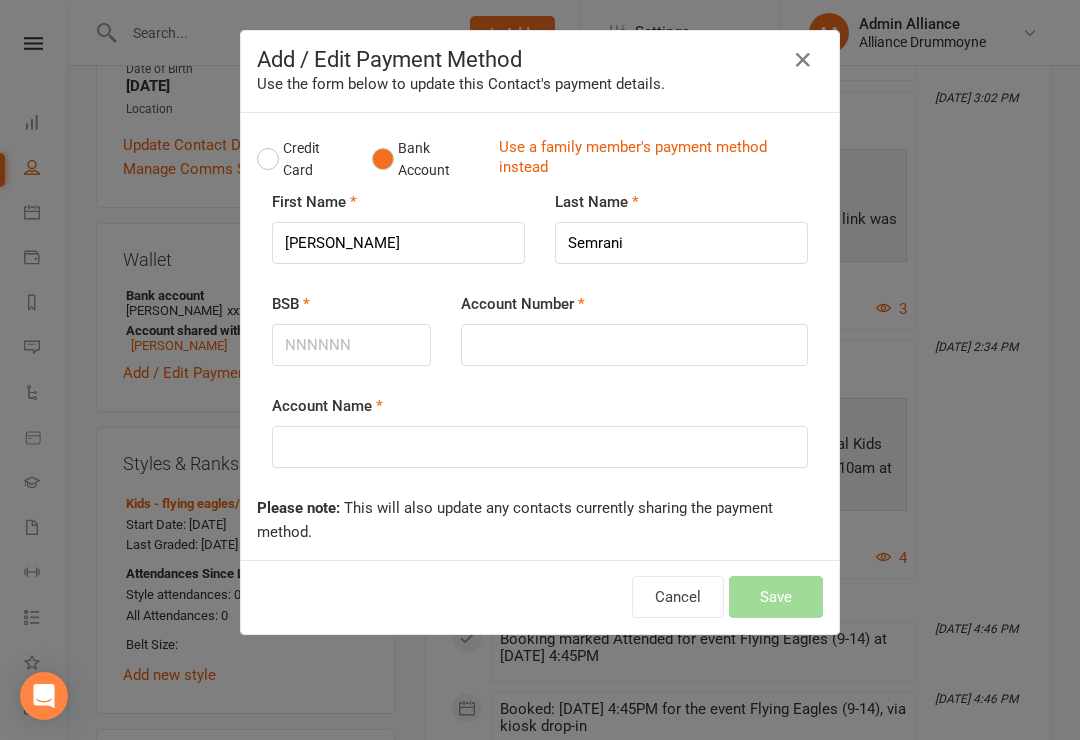 click on "Credit Card" at bounding box center [304, 159] 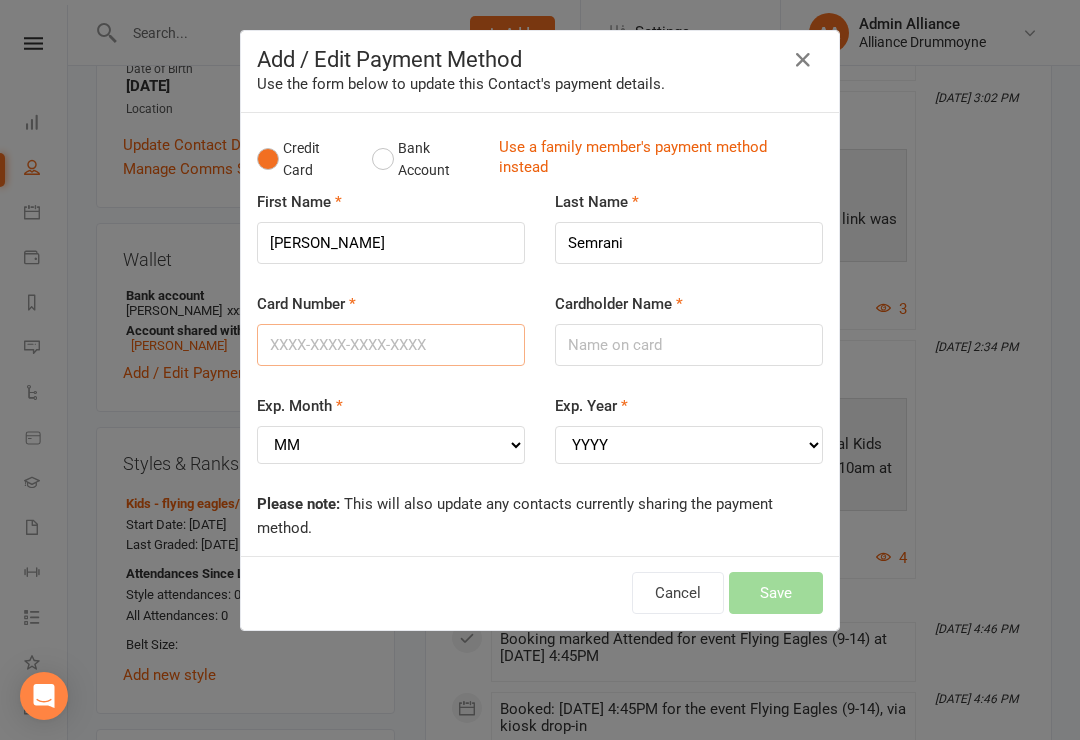 click on "Card Number" at bounding box center [391, 345] 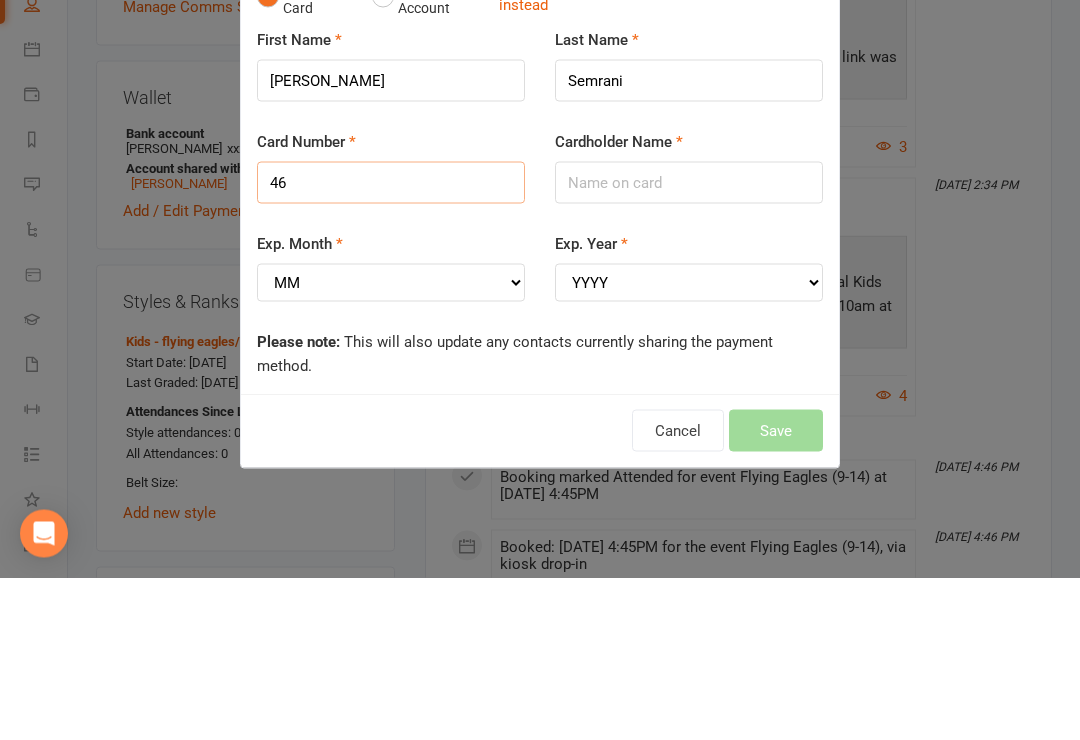 type on "4" 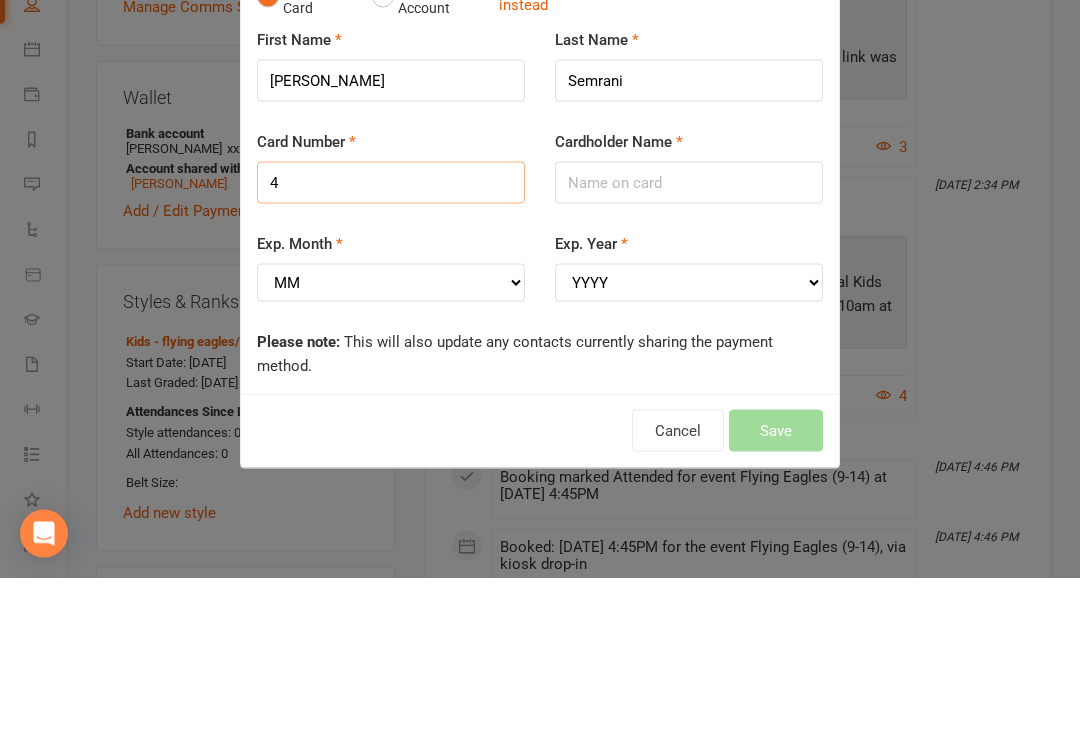 type 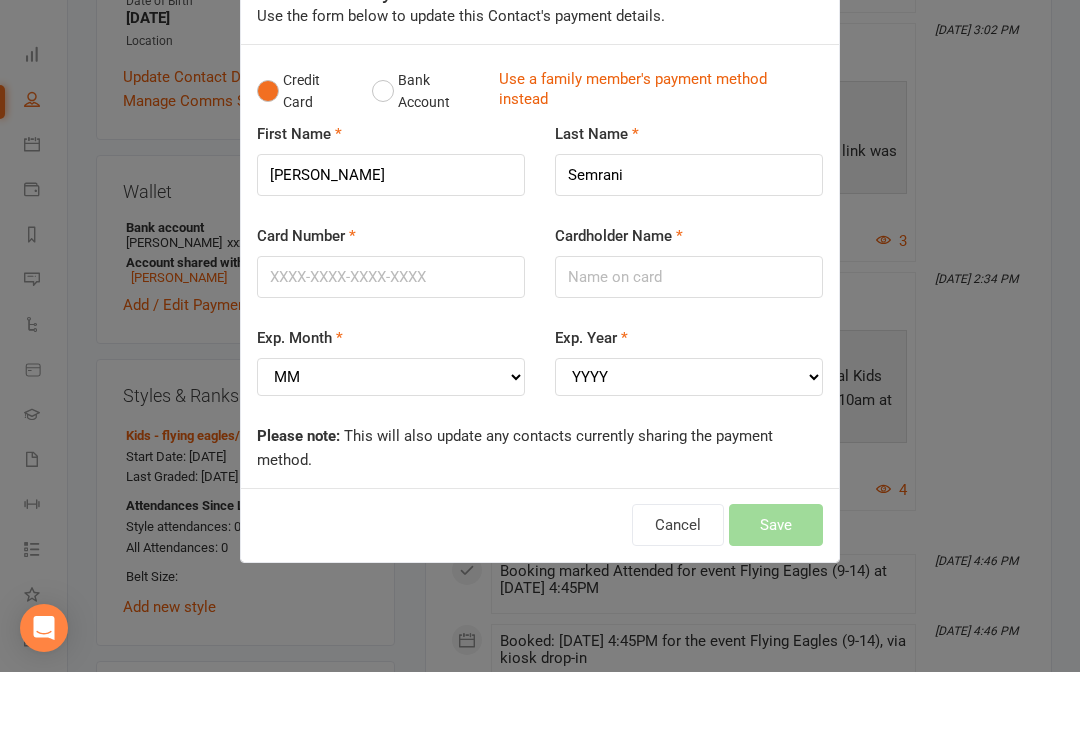 click on "Bank Account" at bounding box center (427, 159) 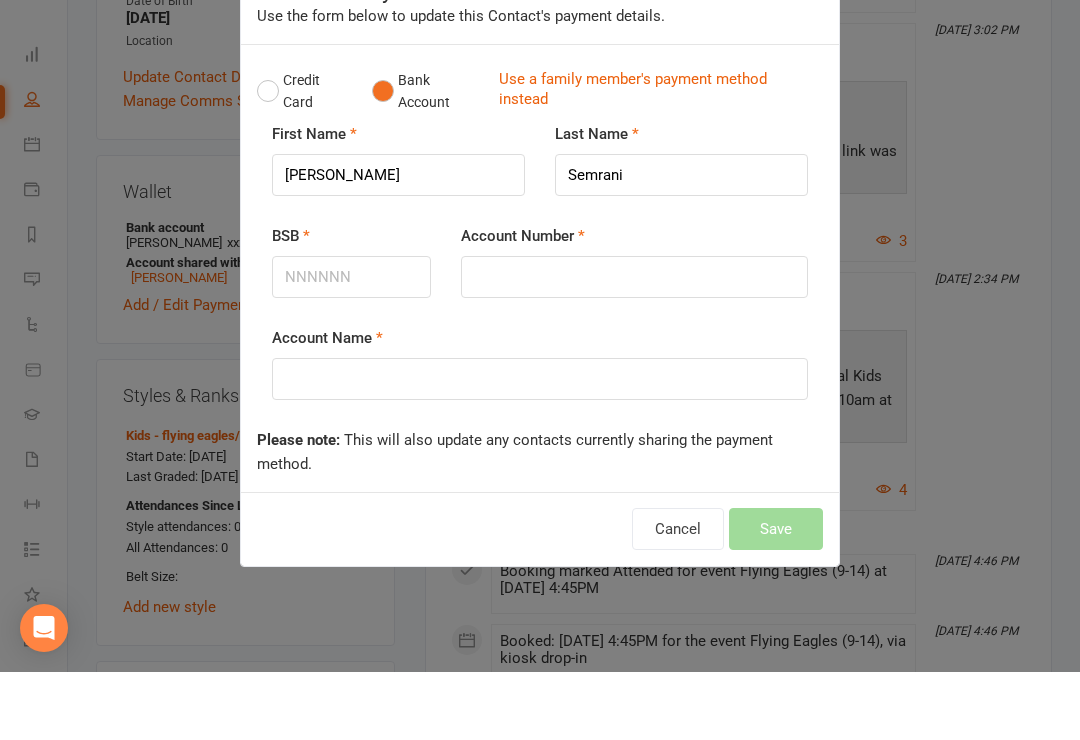 scroll, scrollTop: 619, scrollLeft: 0, axis: vertical 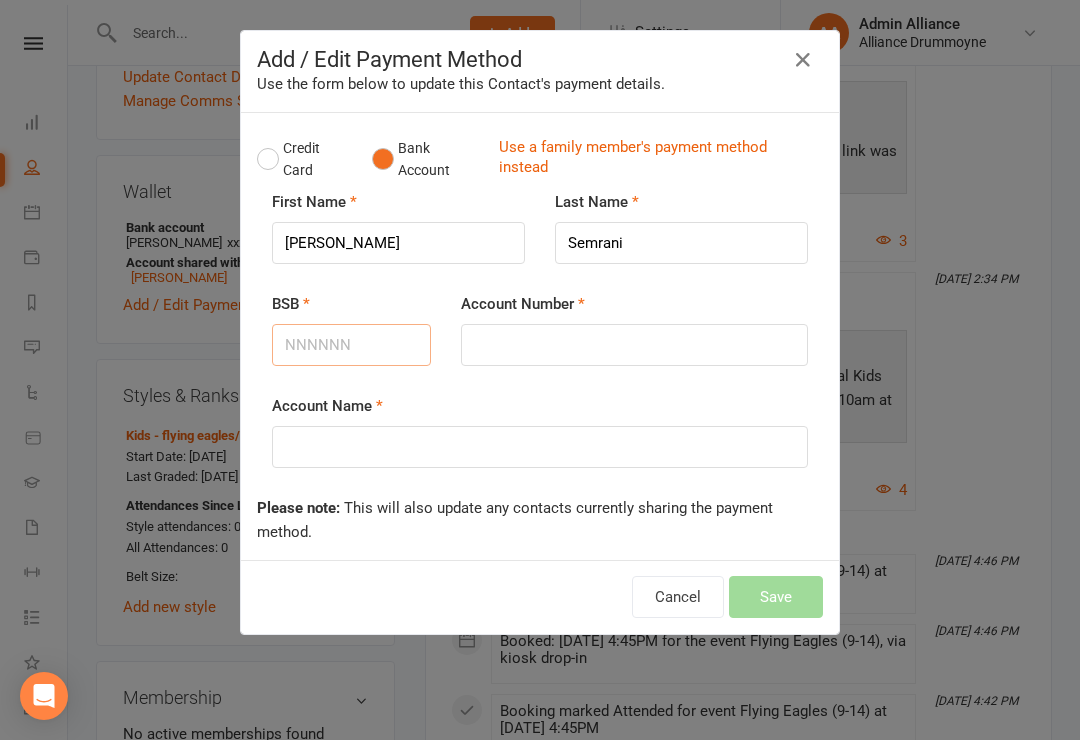 click on "BSB" at bounding box center [351, 345] 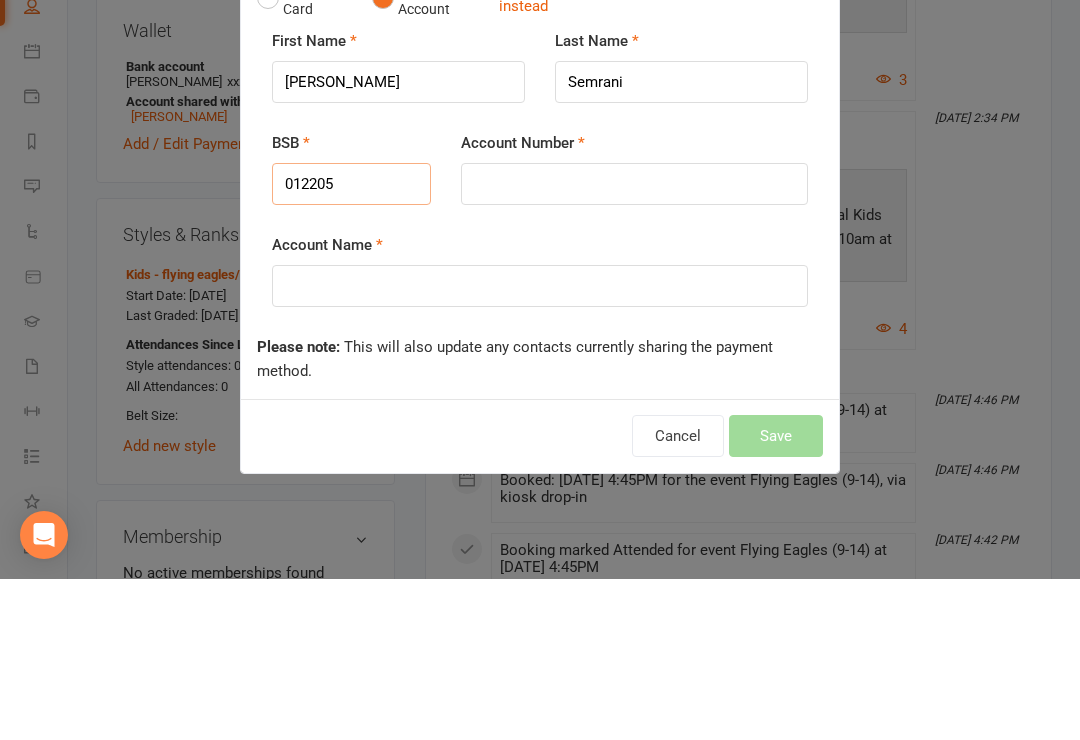 type on "012205" 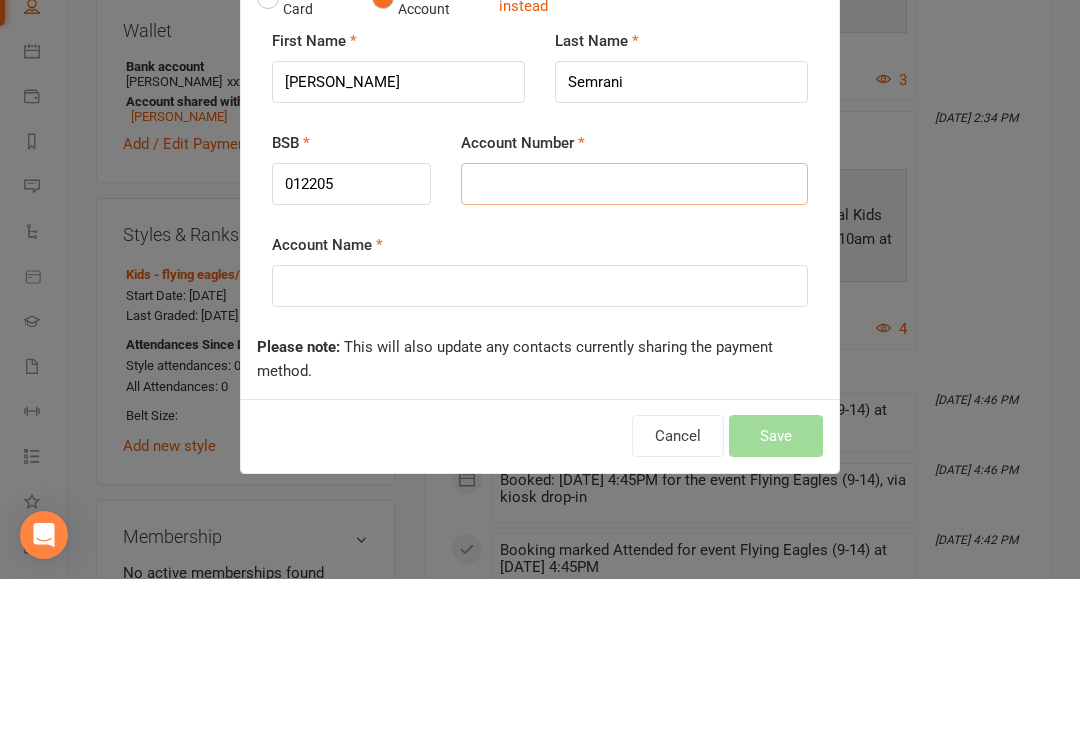 click on "Account Number" at bounding box center [634, 345] 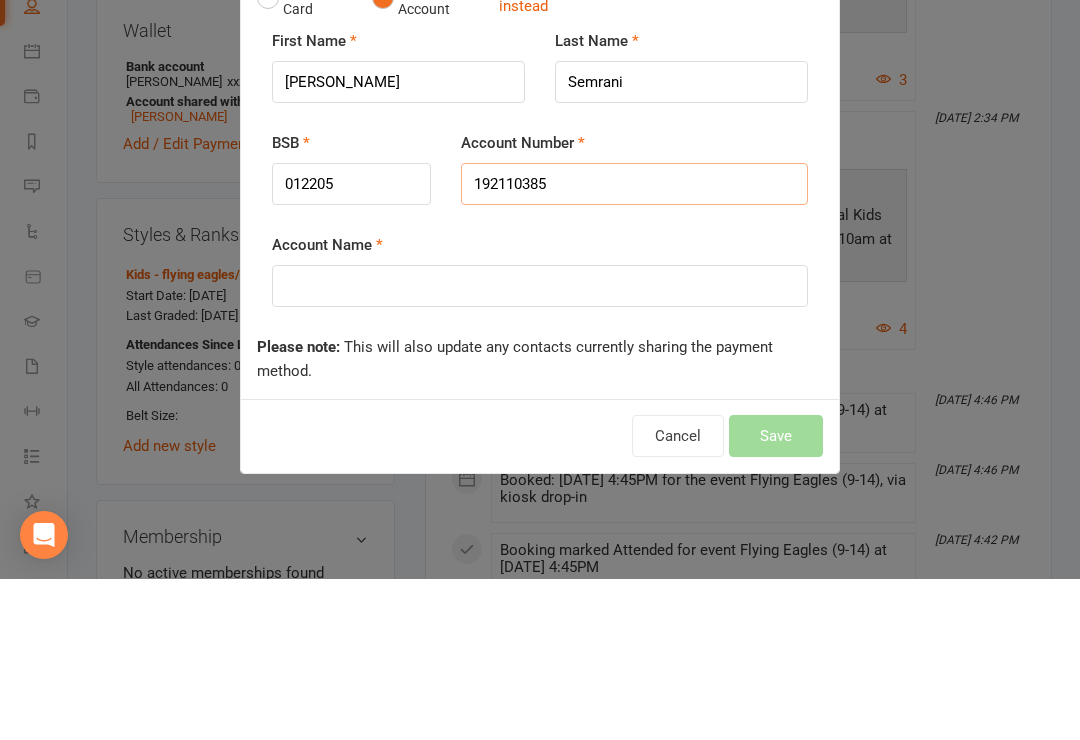 type on "192110385" 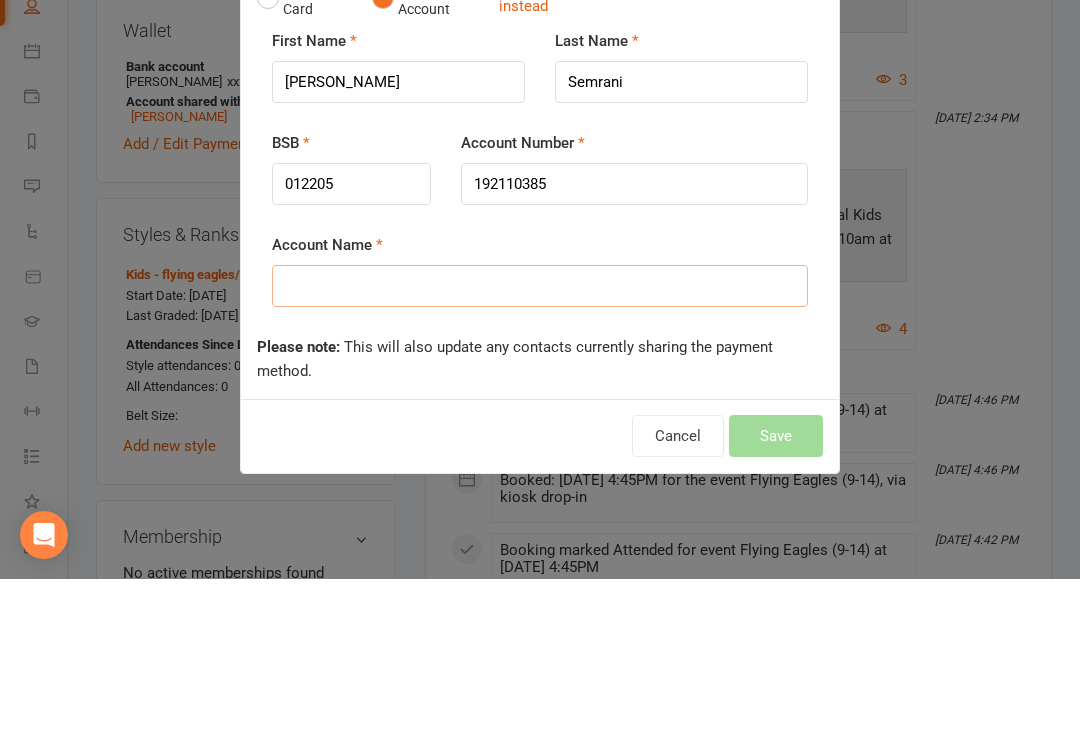click on "Account Name" at bounding box center [540, 447] 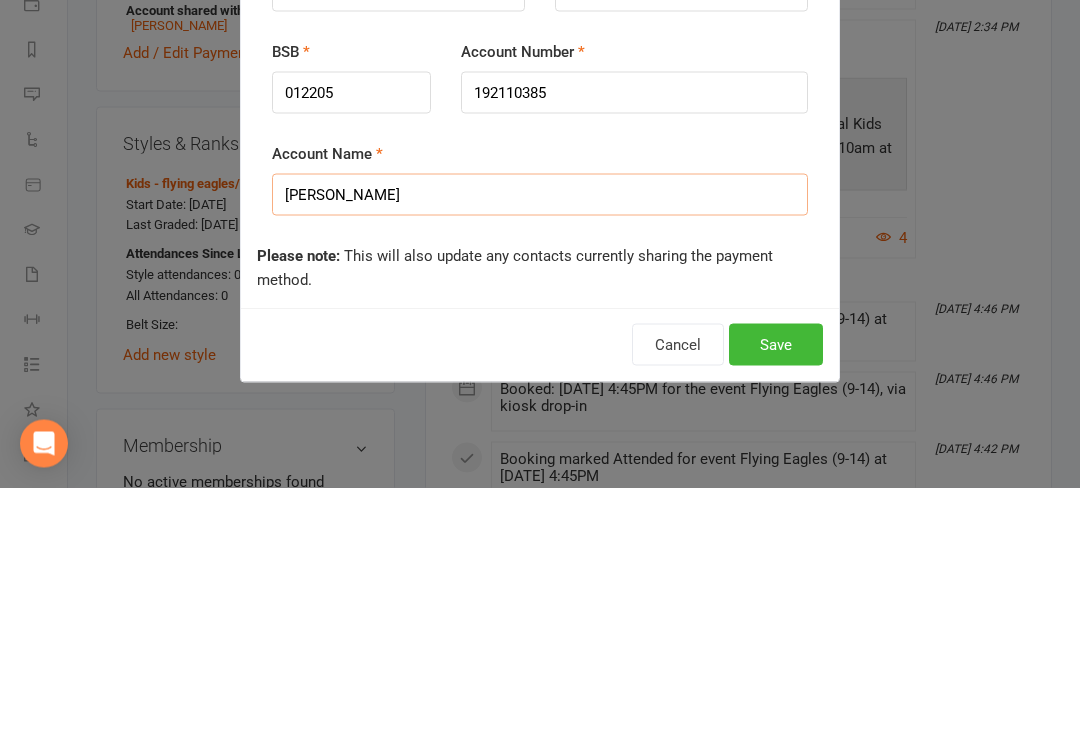 type on "Therese Semrani" 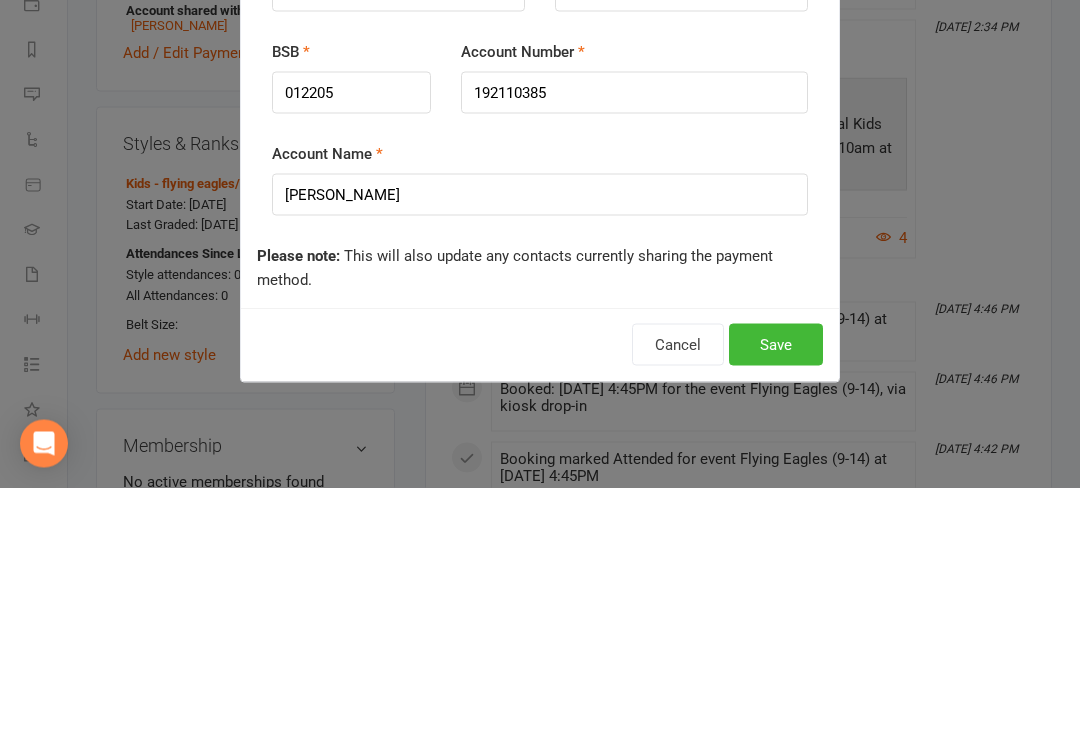 click on "Save" at bounding box center [776, 597] 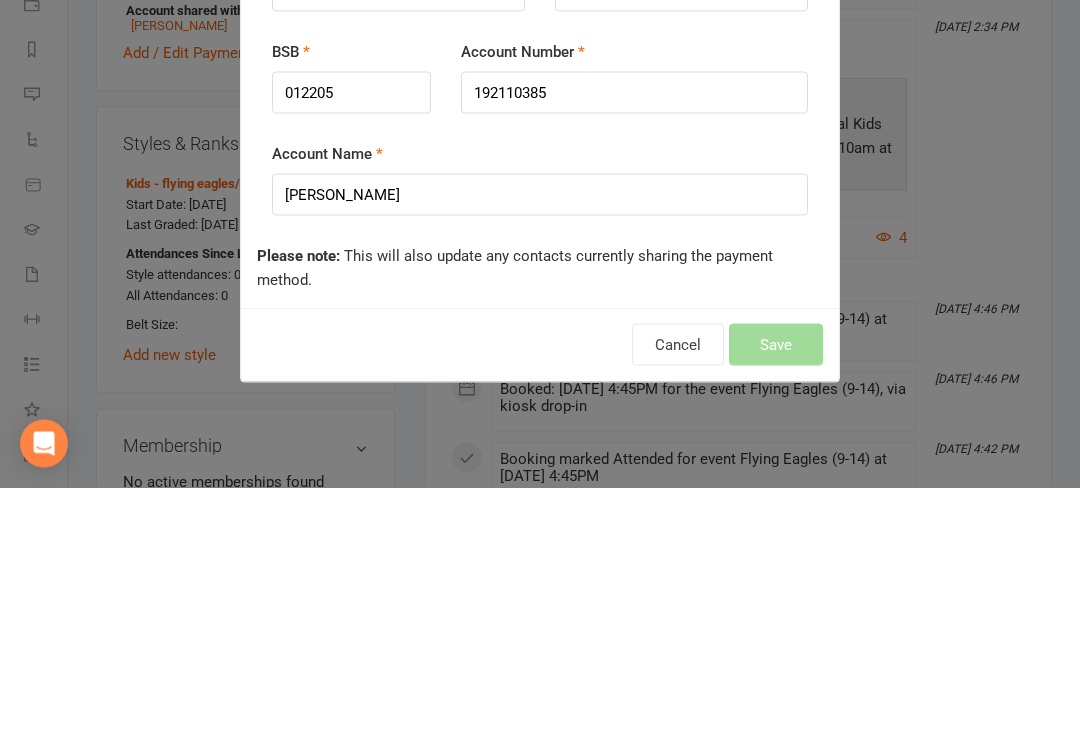 scroll, scrollTop: 872, scrollLeft: 0, axis: vertical 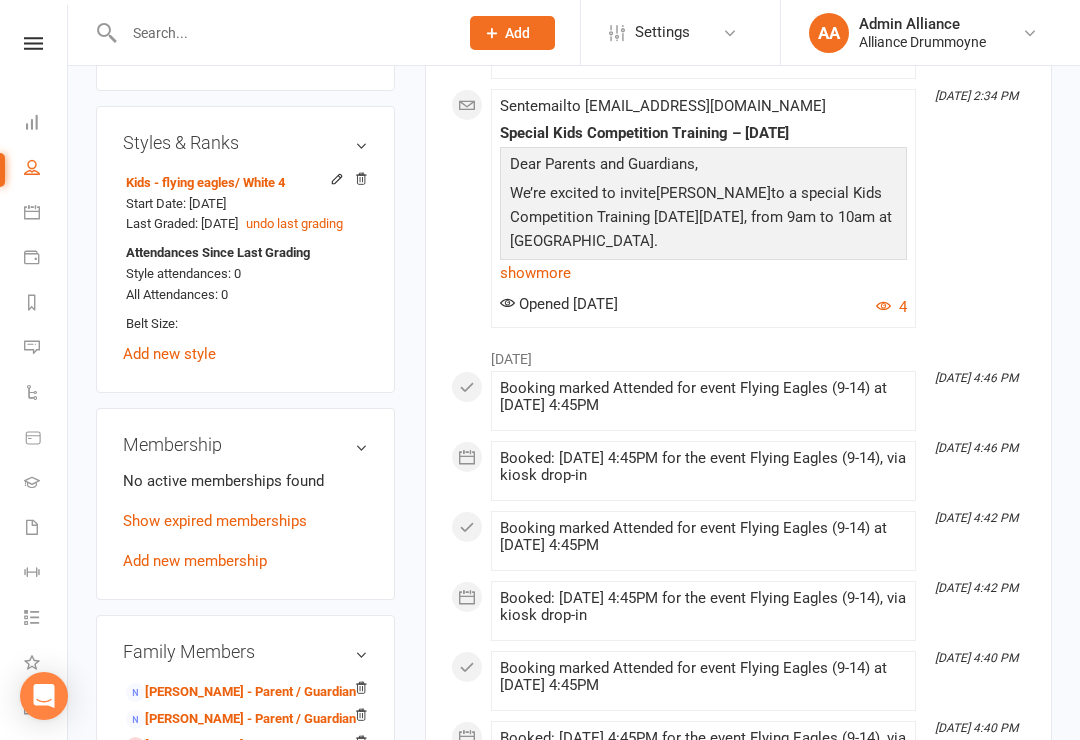 click on "Dashboard" at bounding box center [46, 124] 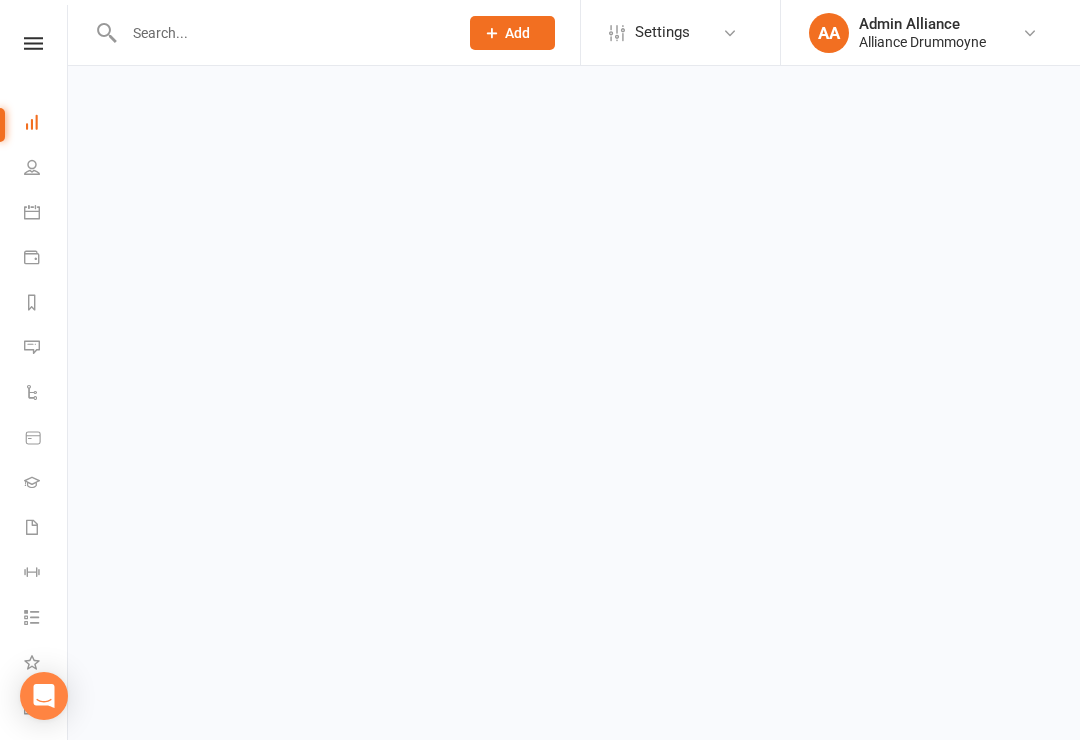 scroll, scrollTop: 0, scrollLeft: 0, axis: both 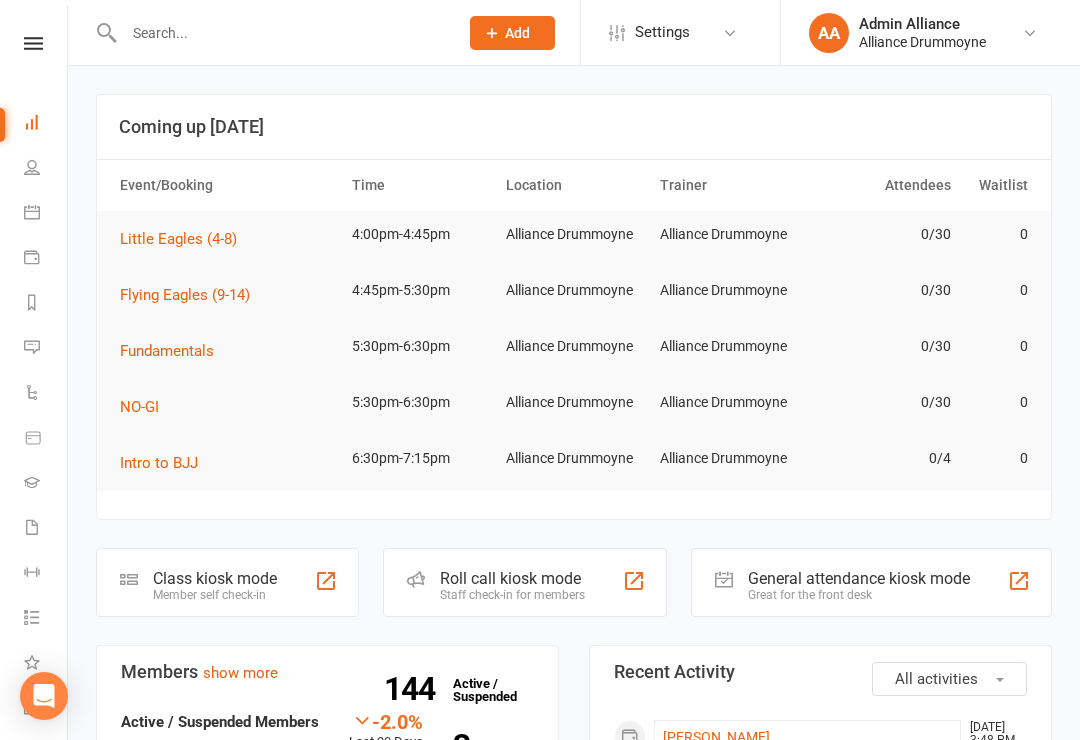 click on "Class kiosk mode" 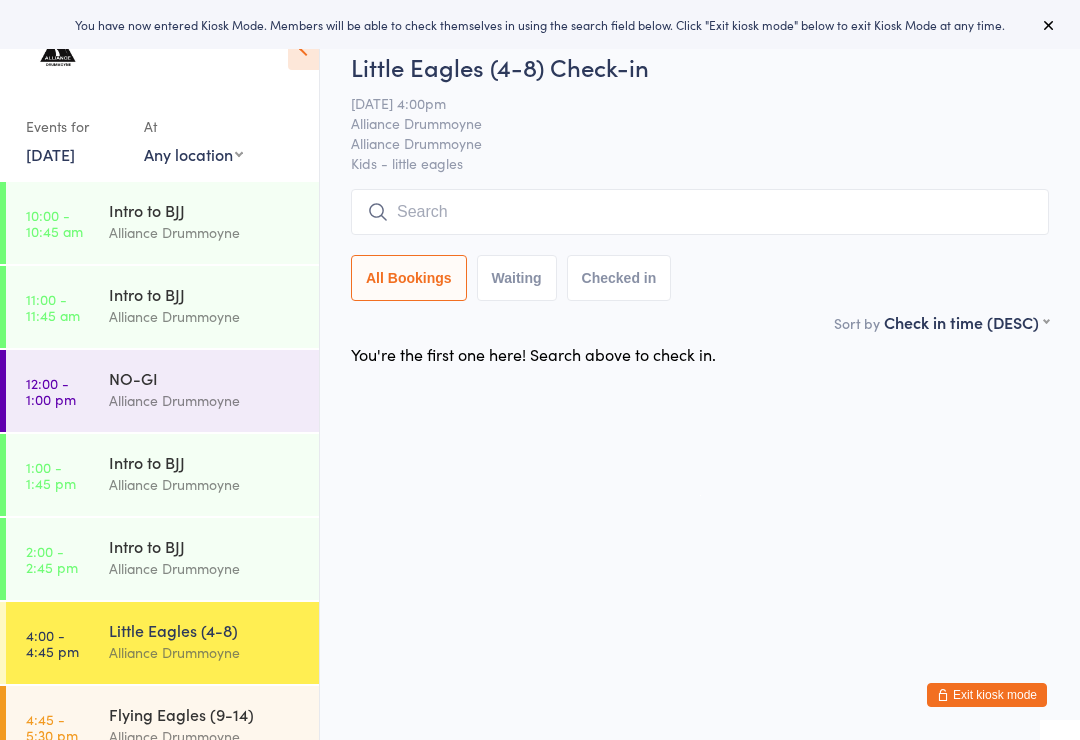 scroll, scrollTop: 0, scrollLeft: 0, axis: both 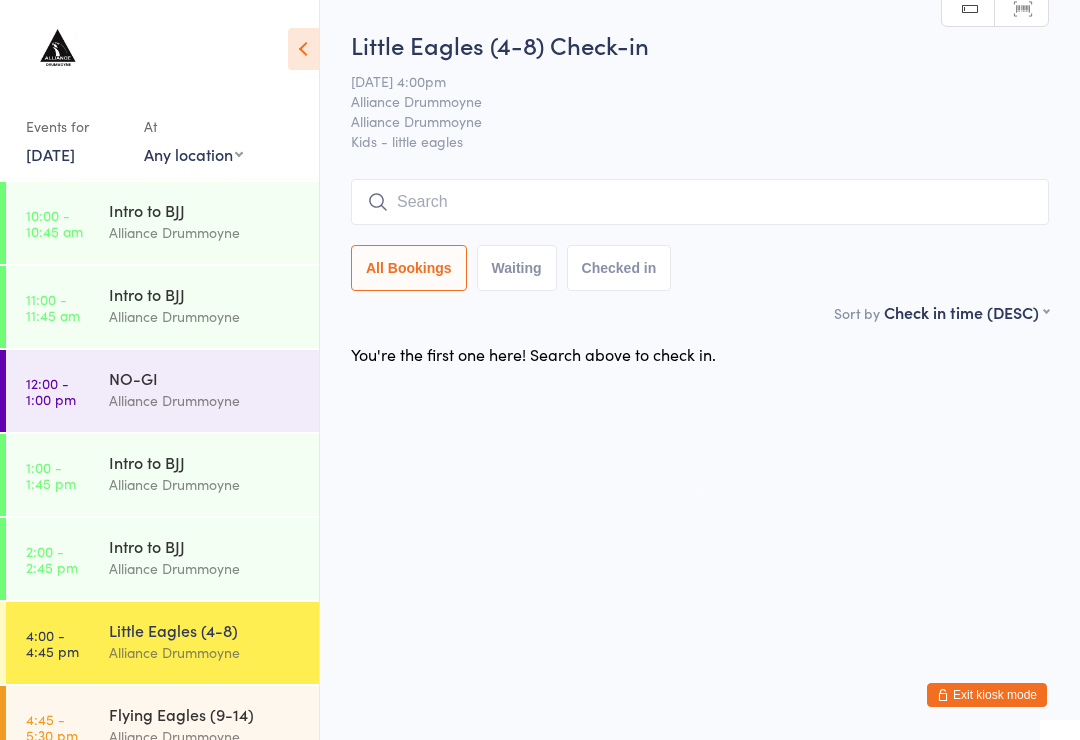 click on "Exit kiosk mode" at bounding box center (987, 695) 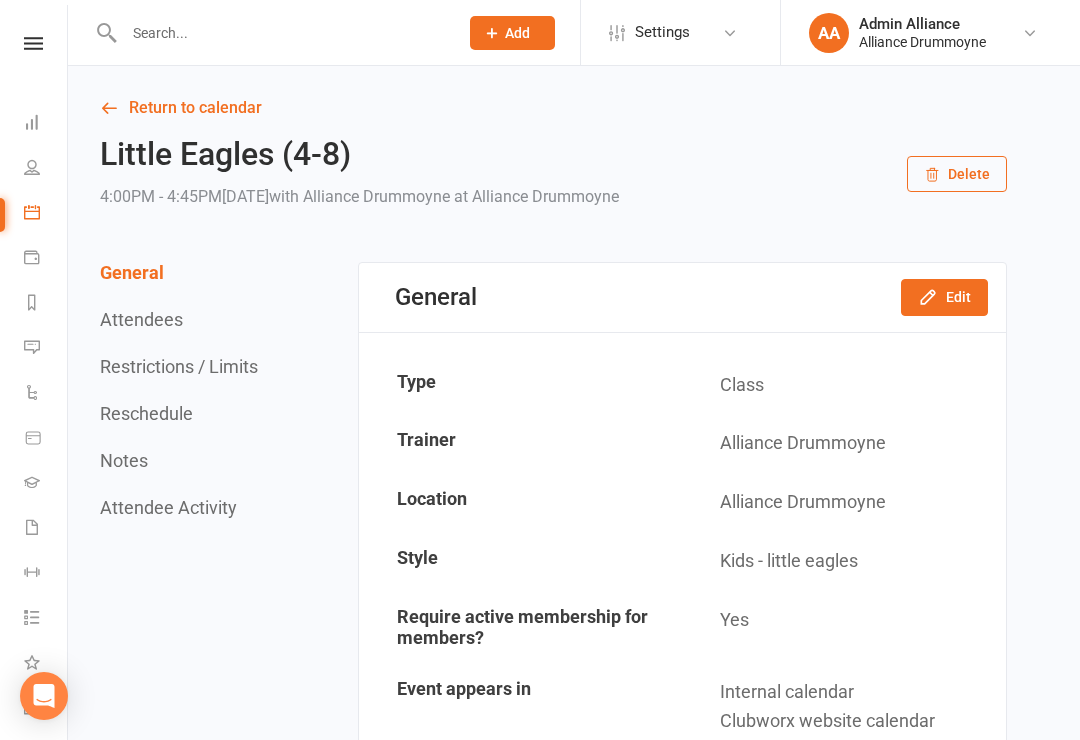 scroll, scrollTop: 0, scrollLeft: 0, axis: both 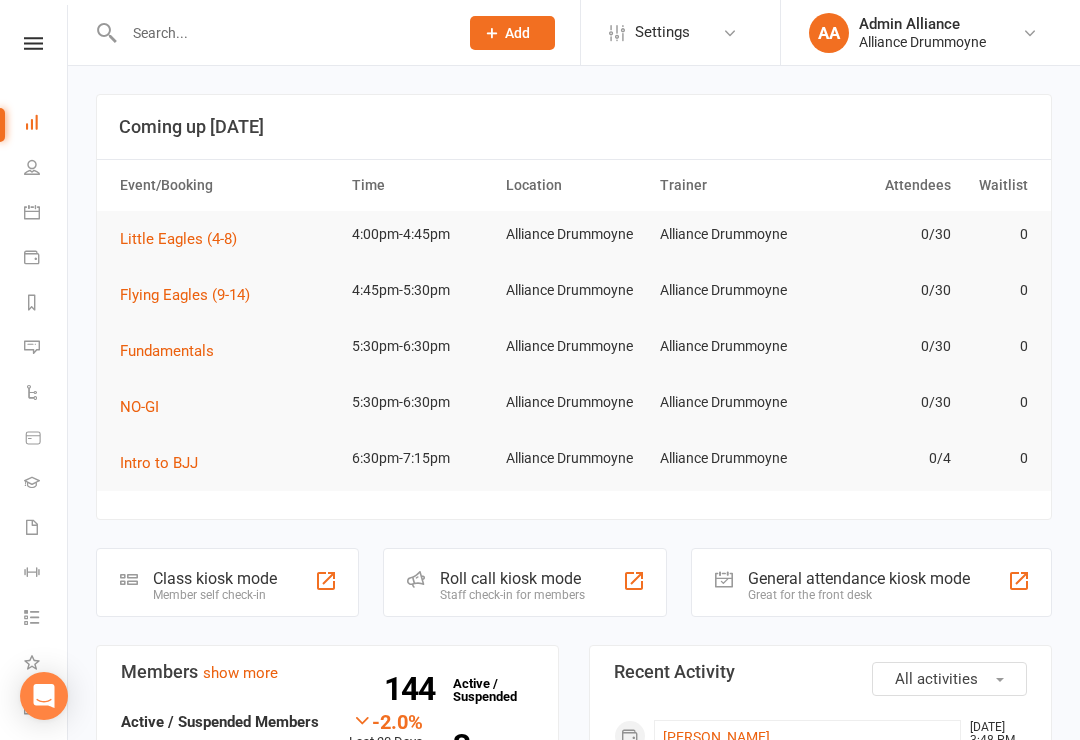click on "Class kiosk mode Member self check-in" 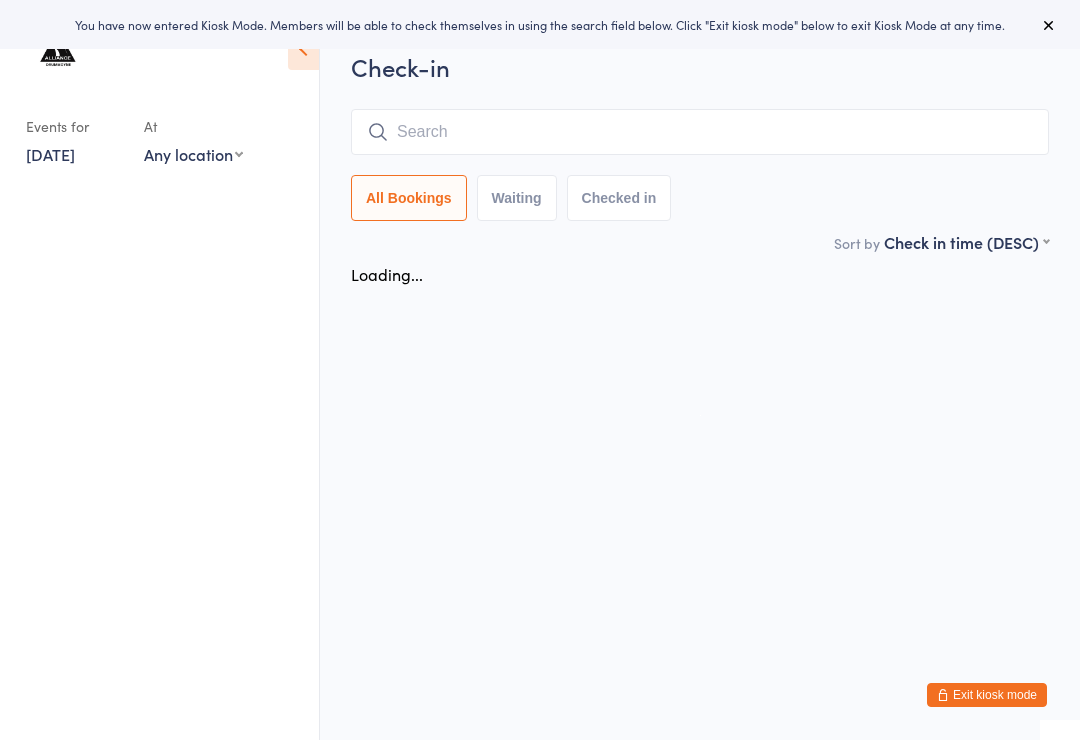 scroll, scrollTop: 0, scrollLeft: 0, axis: both 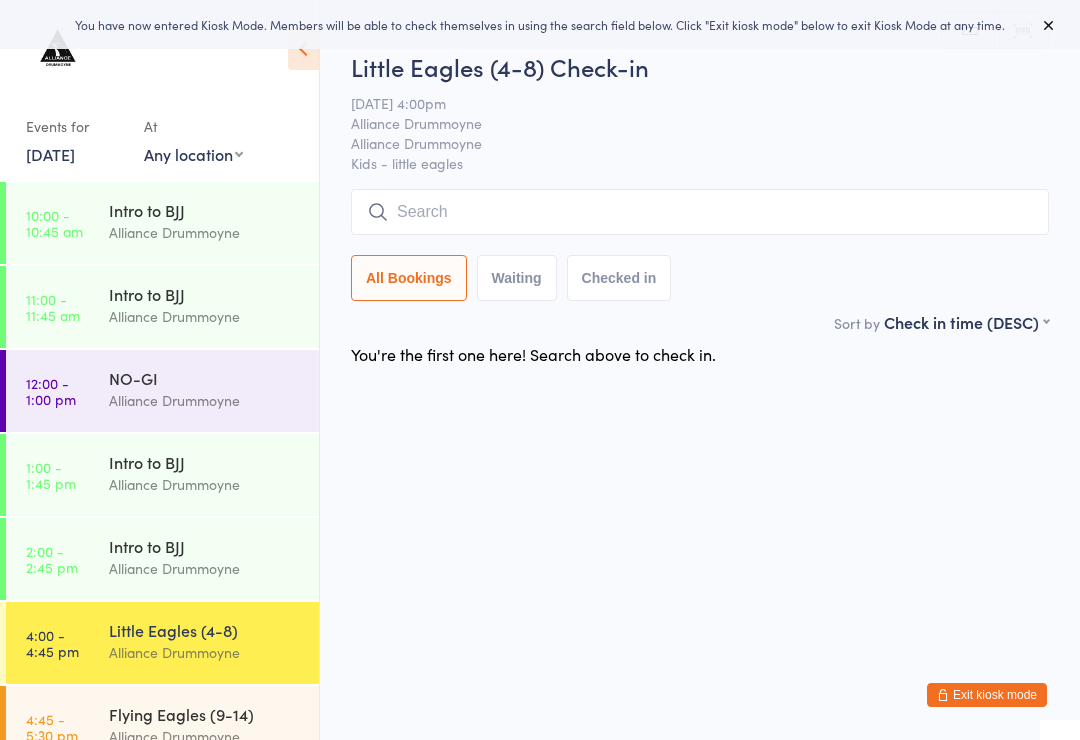 click at bounding box center (700, 212) 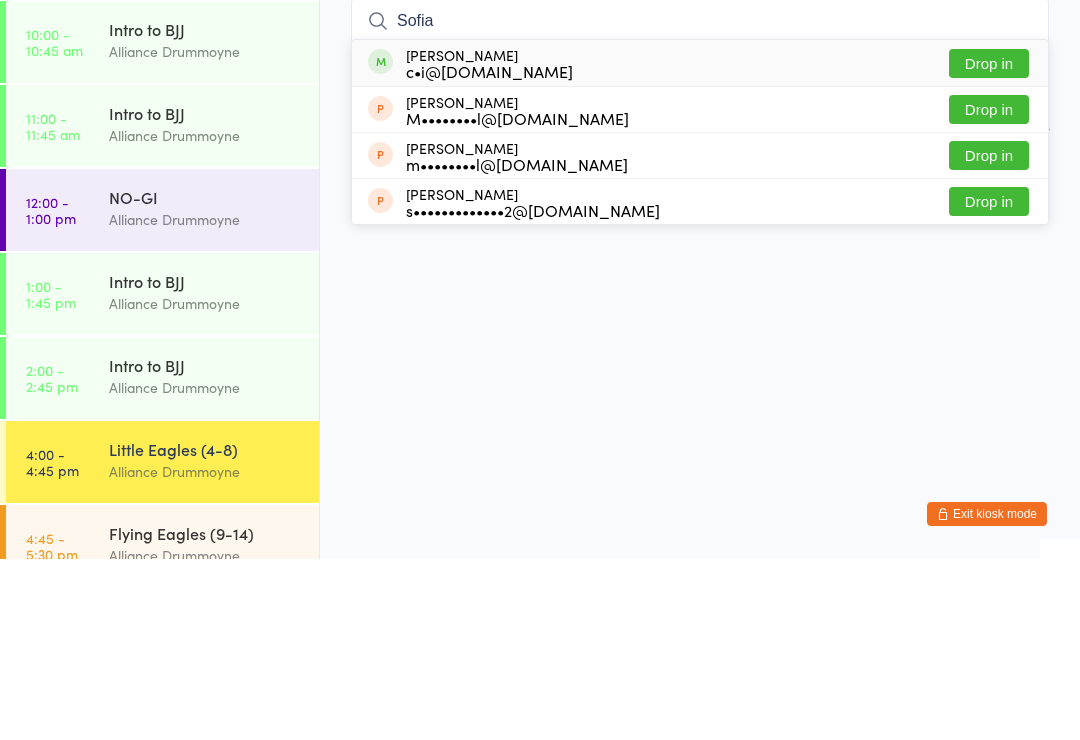 type on "Sofia" 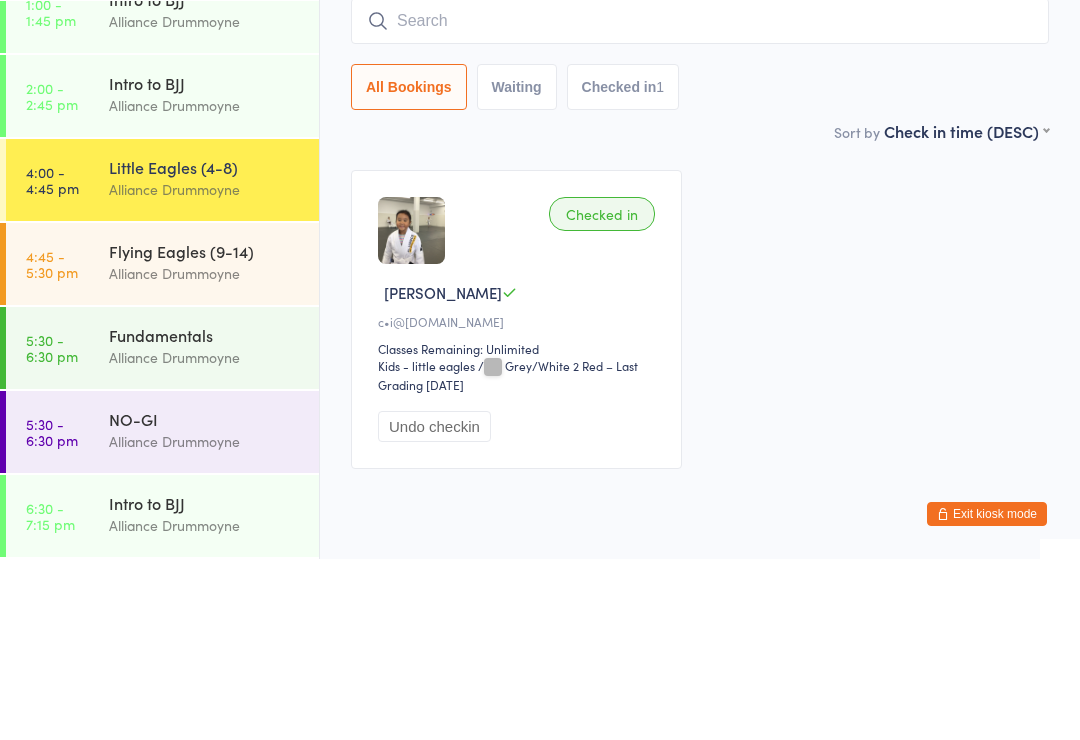 scroll, scrollTop: 282, scrollLeft: 0, axis: vertical 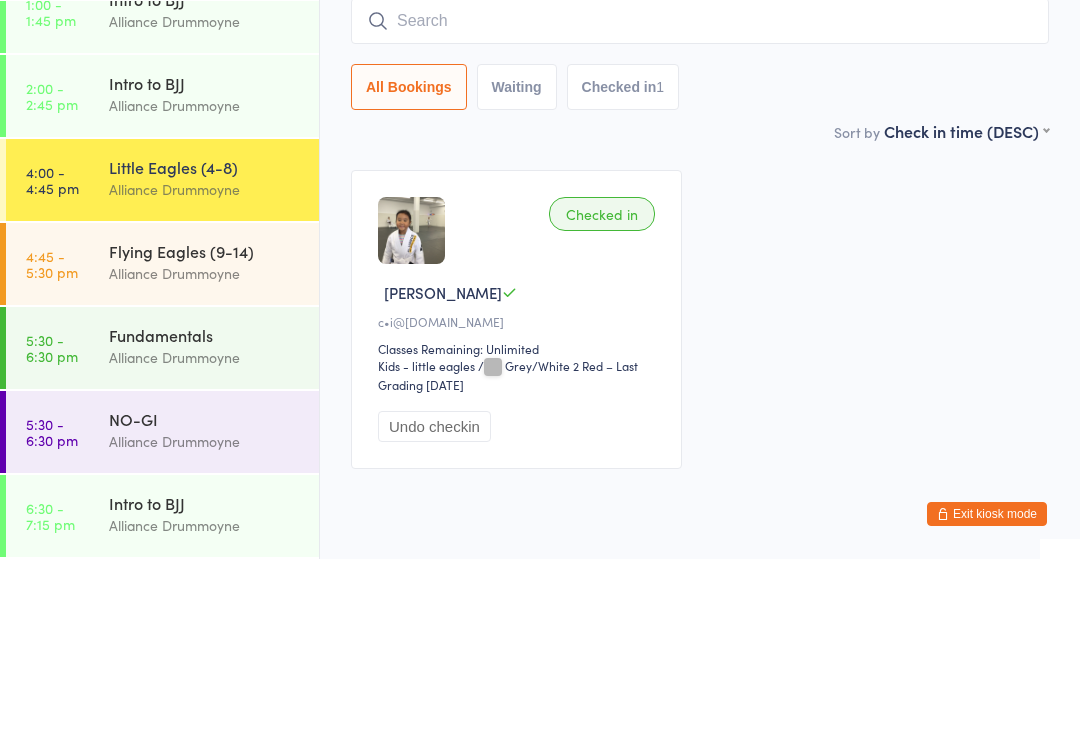 click on "Alliance Drummoyne" at bounding box center (205, 454) 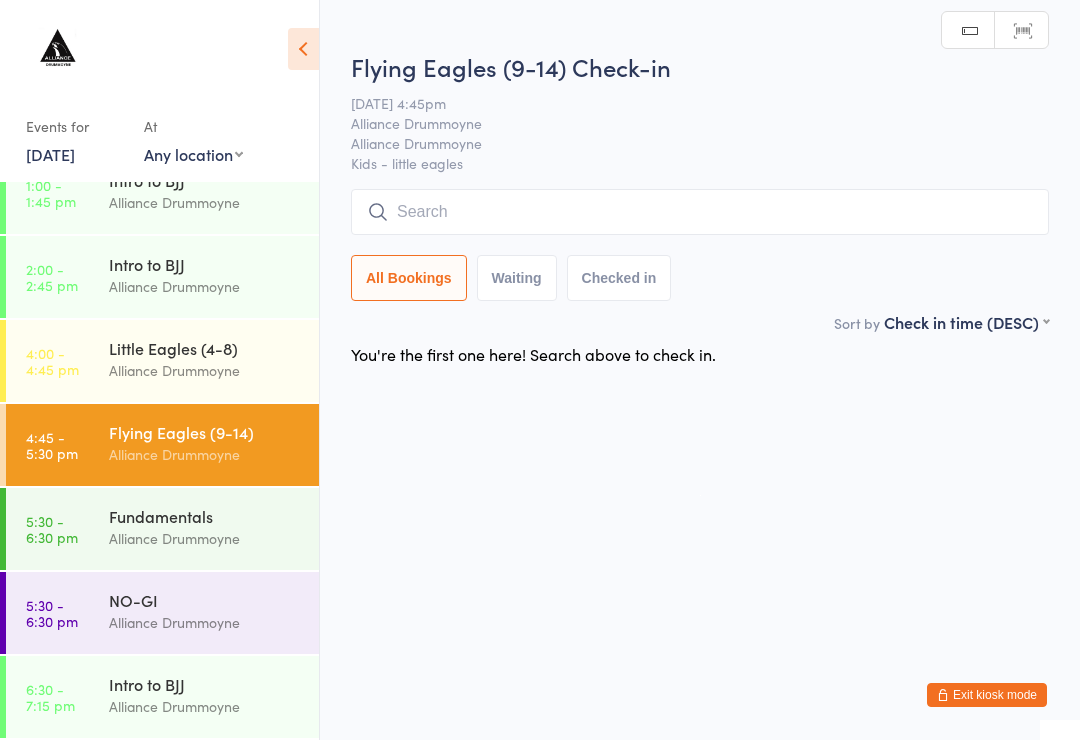 click at bounding box center [700, 212] 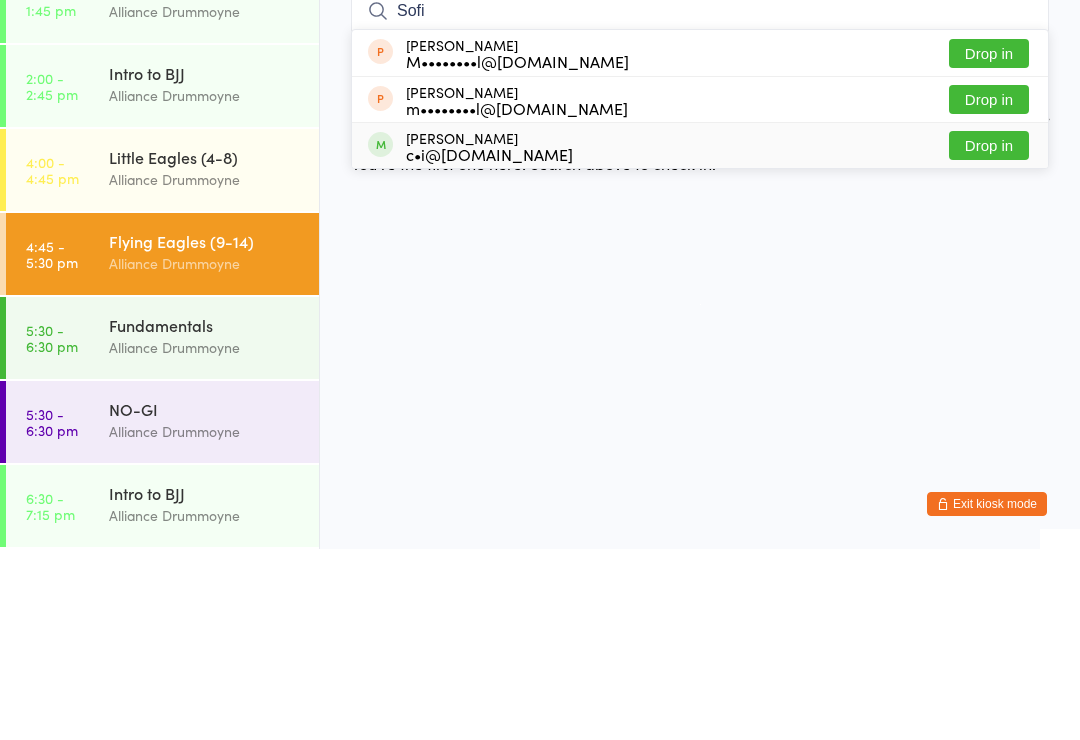type on "Sofi" 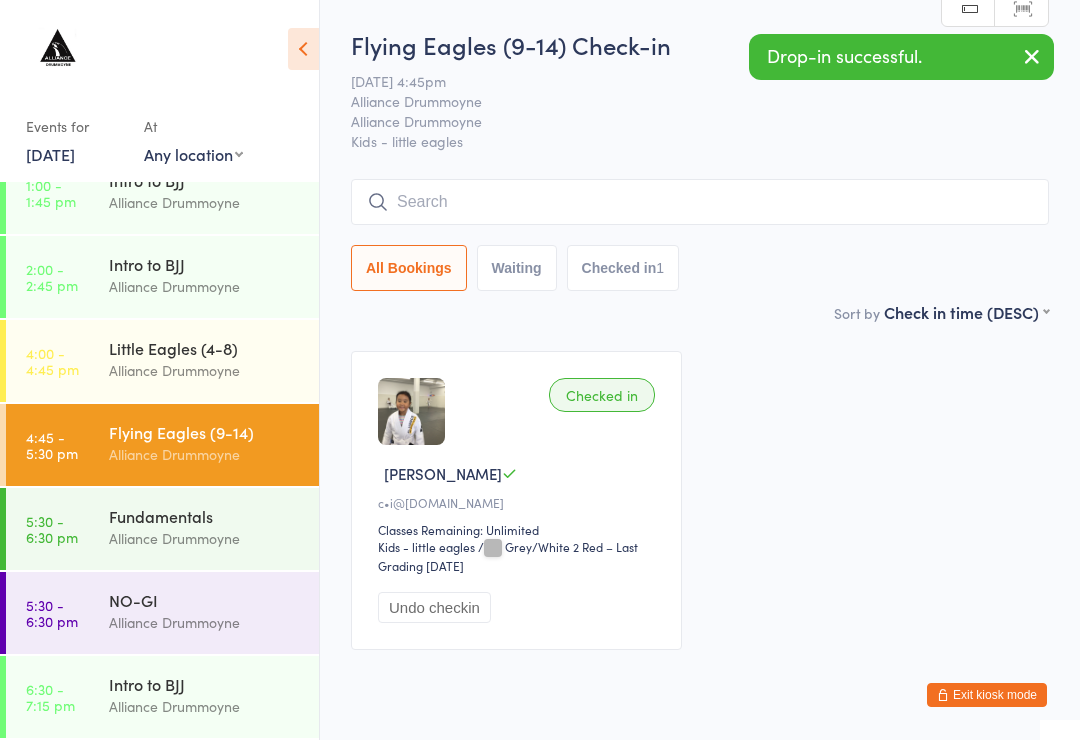 click on "4:00 - 4:45 pm Little Eagles (4-8) Alliance Drummoyne" at bounding box center (162, 361) 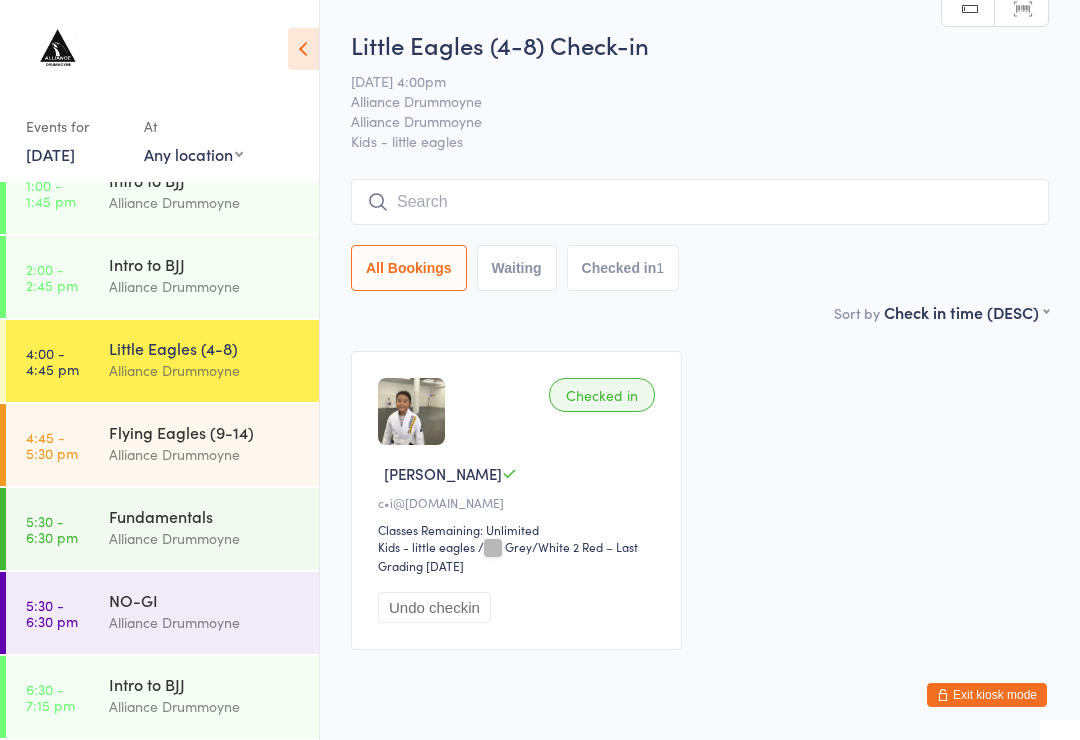 click at bounding box center [700, 202] 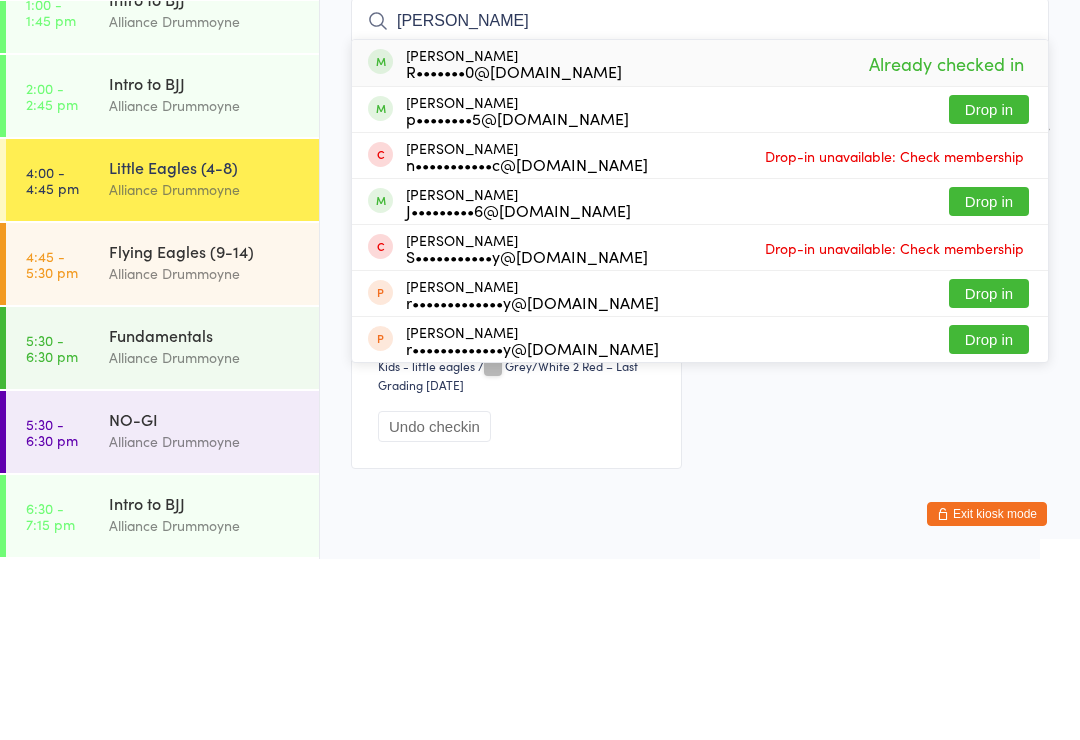 type on "[PERSON_NAME]" 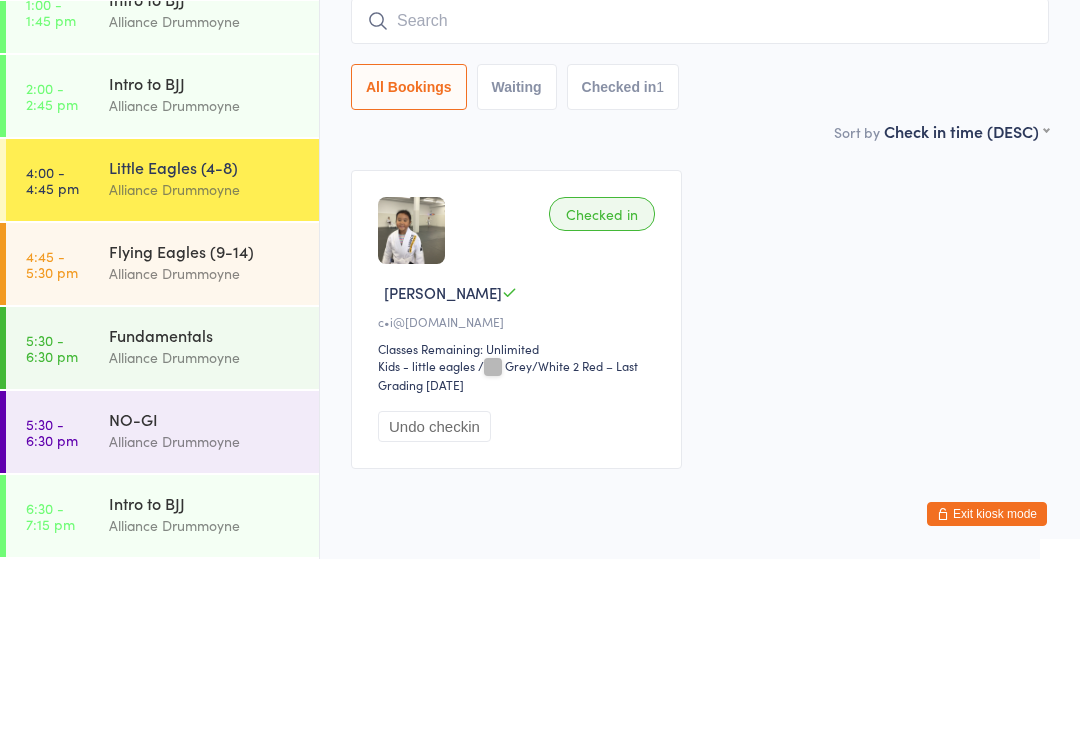 scroll, scrollTop: 75, scrollLeft: 0, axis: vertical 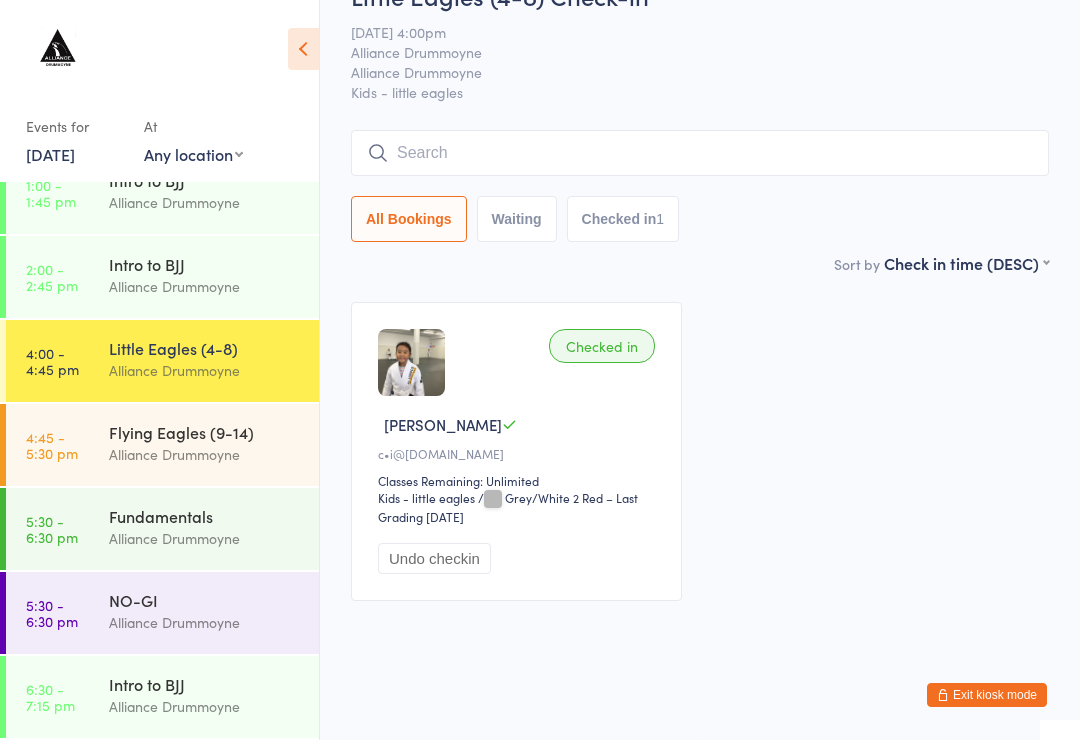 click at bounding box center (700, 153) 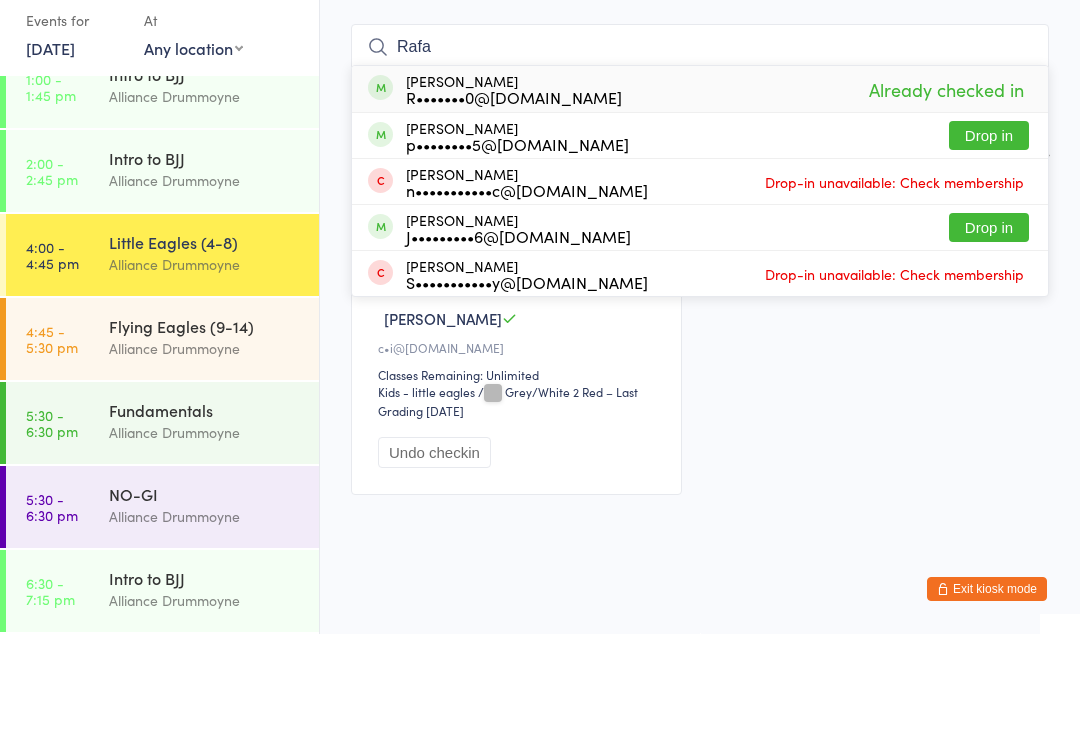type on "Rafa" 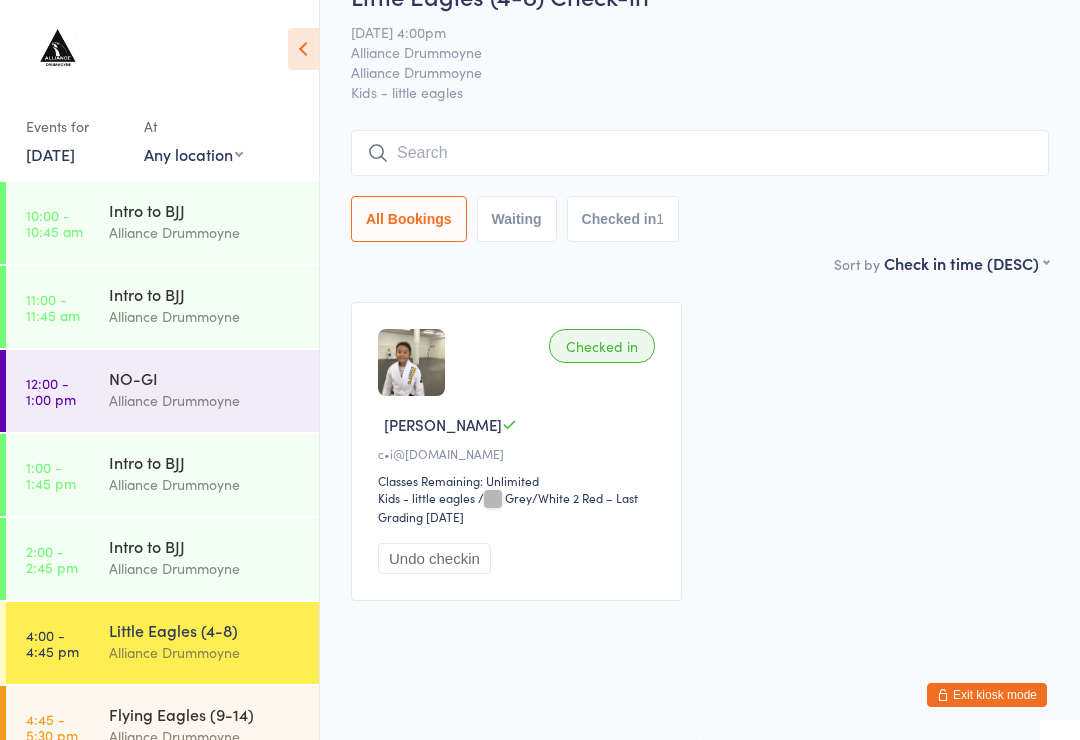 scroll, scrollTop: 0, scrollLeft: 0, axis: both 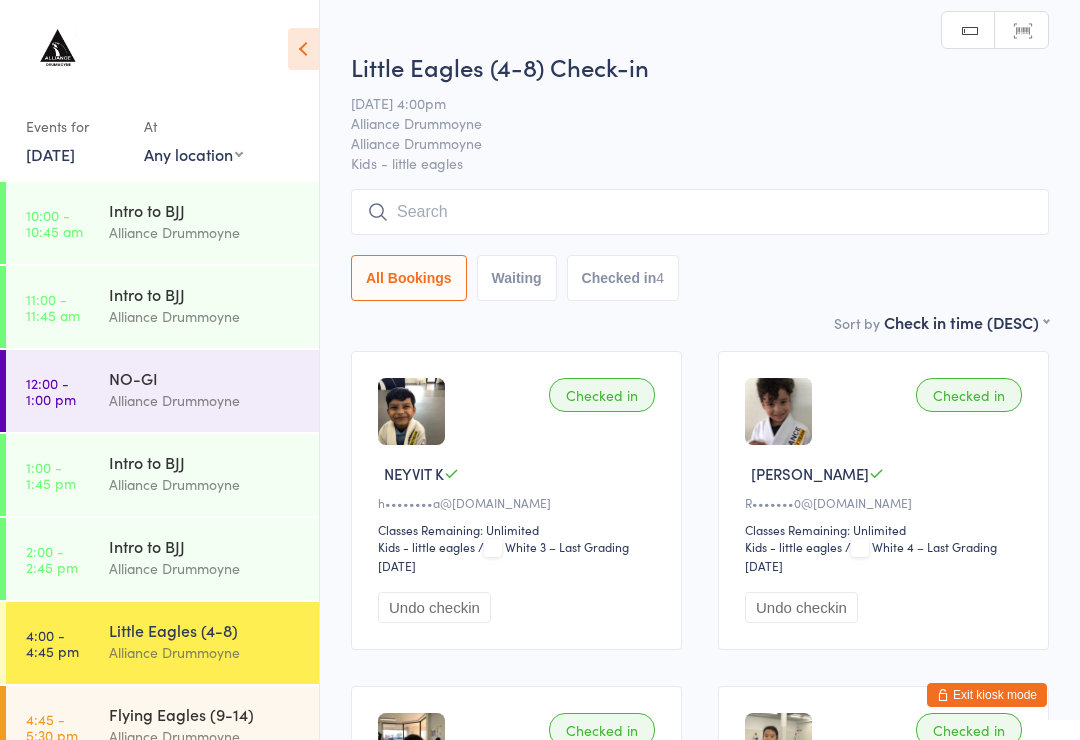 click at bounding box center [700, 212] 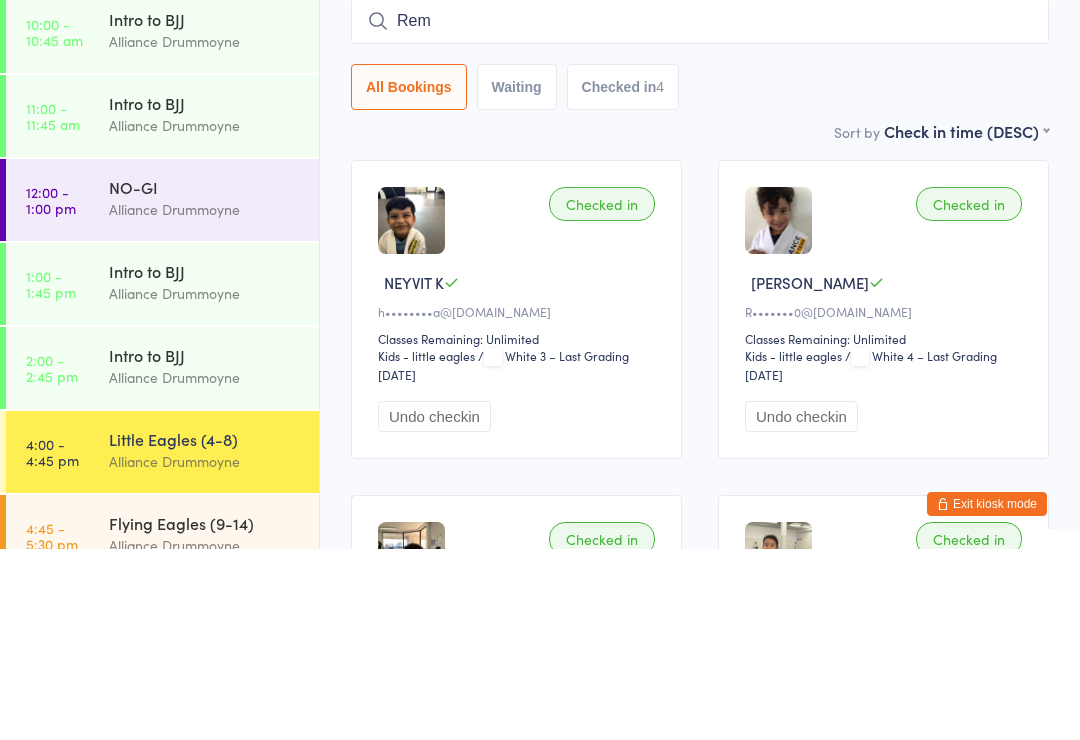 type on "Remy" 